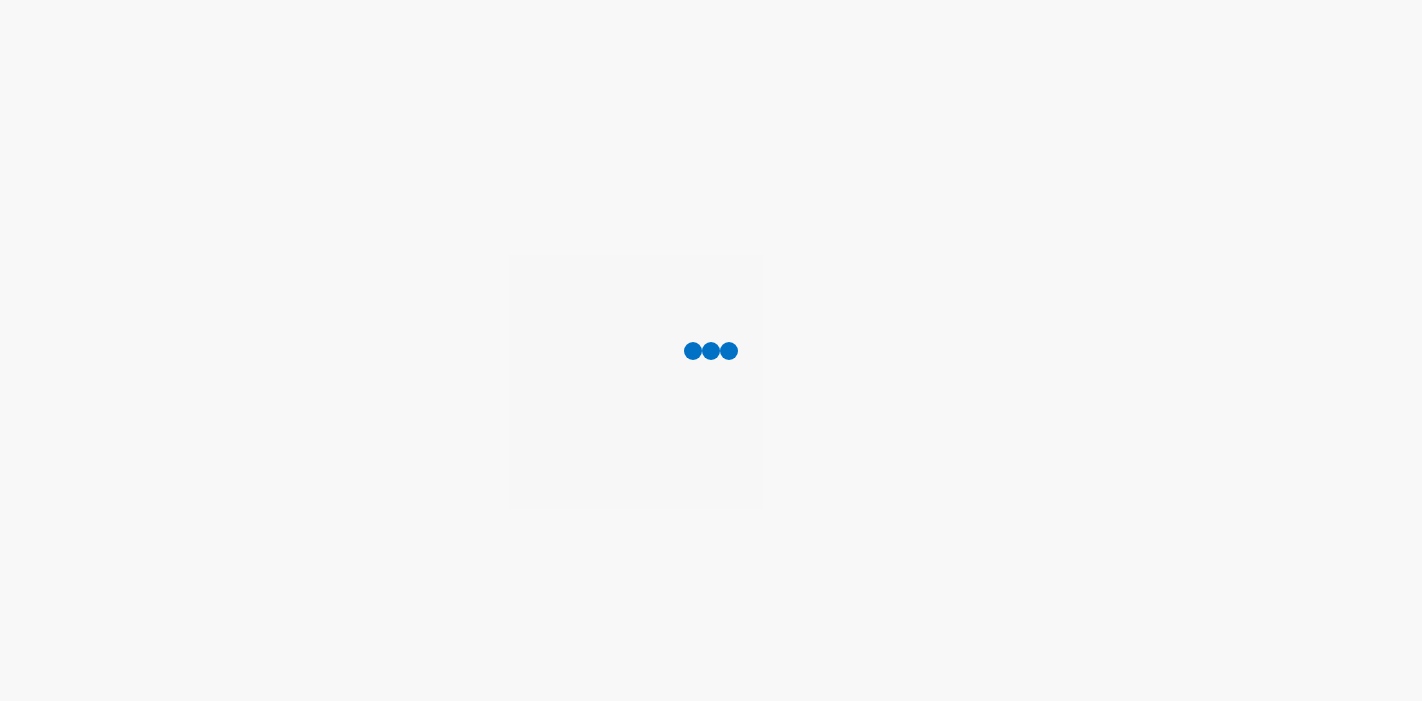 scroll, scrollTop: 0, scrollLeft: 0, axis: both 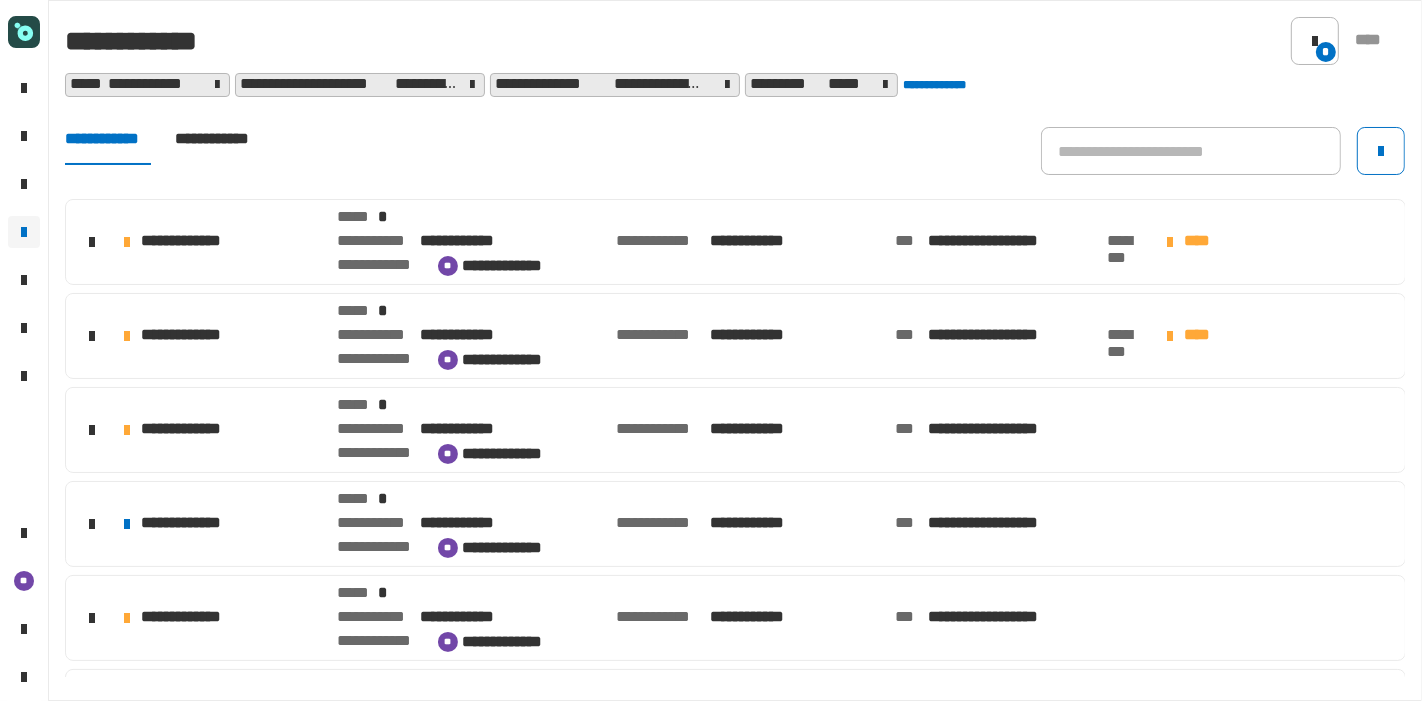 click on "**********" 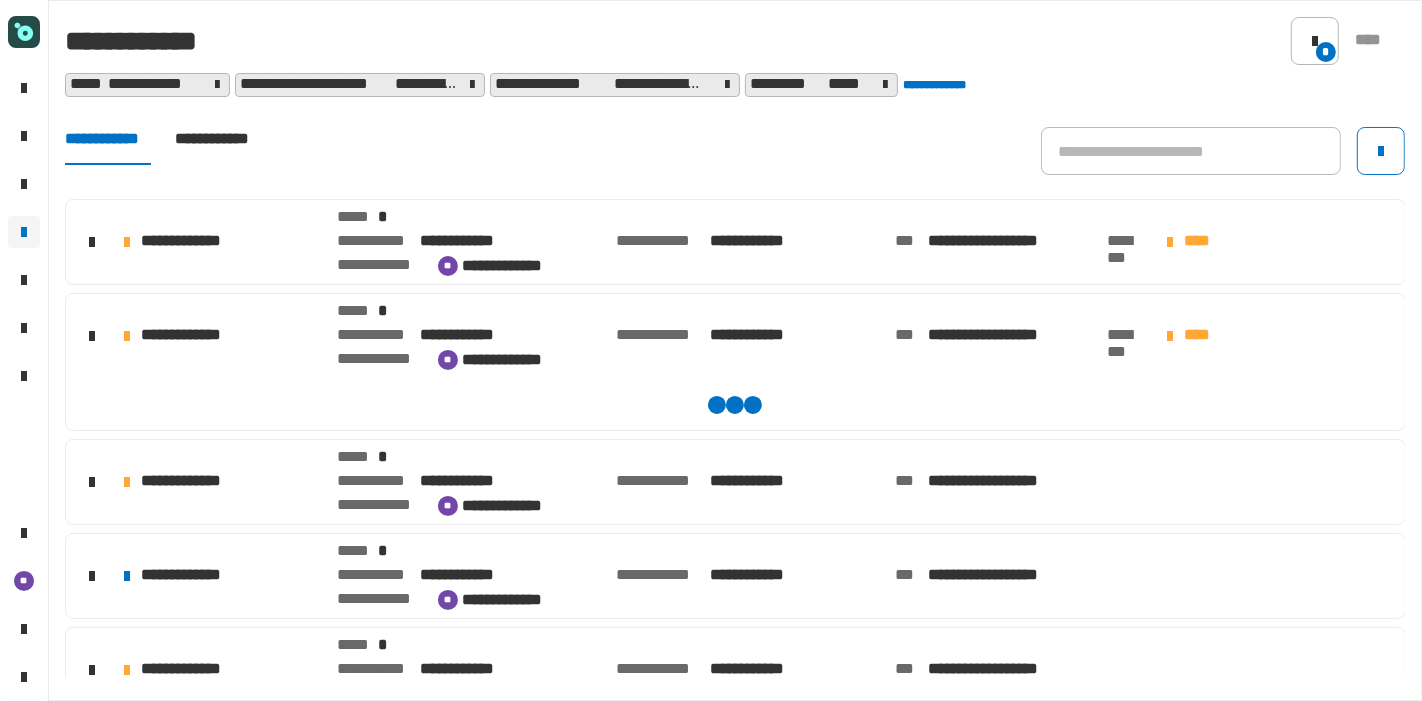 click on "**********" 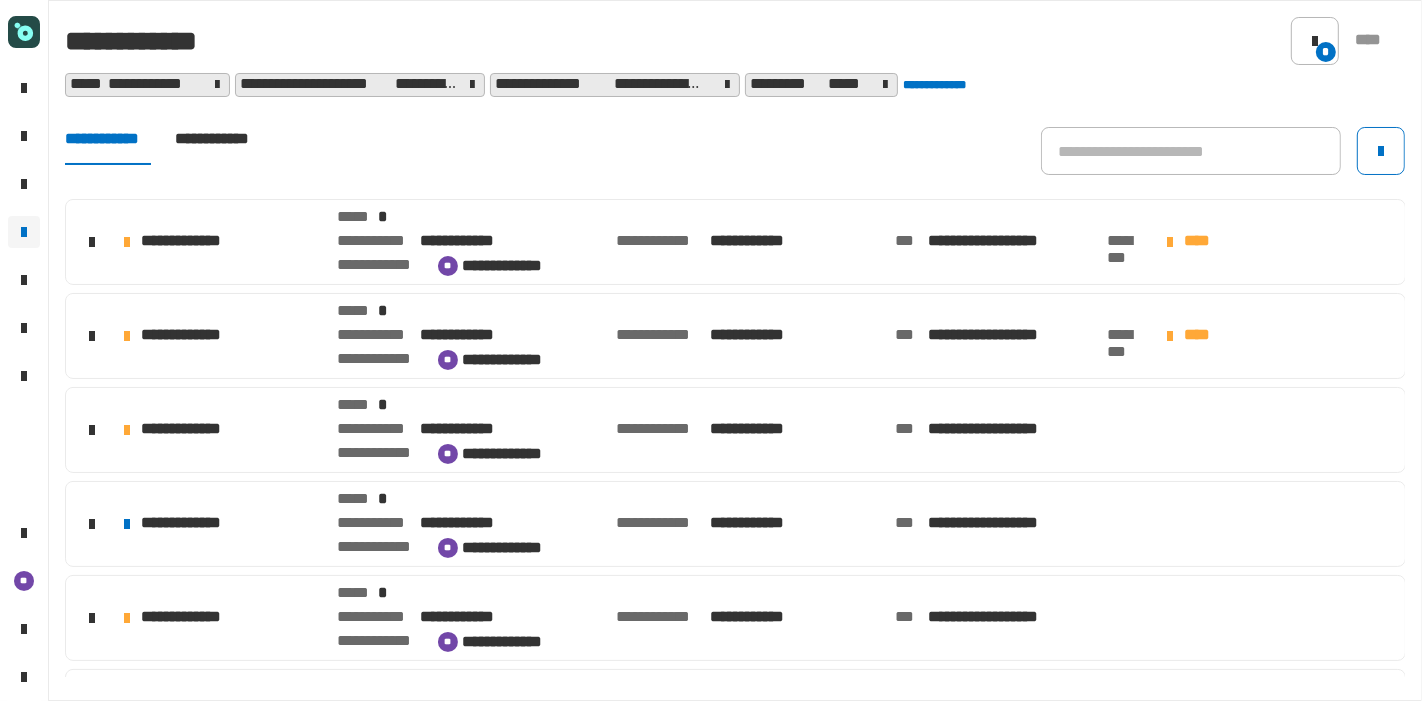 click on "**********" 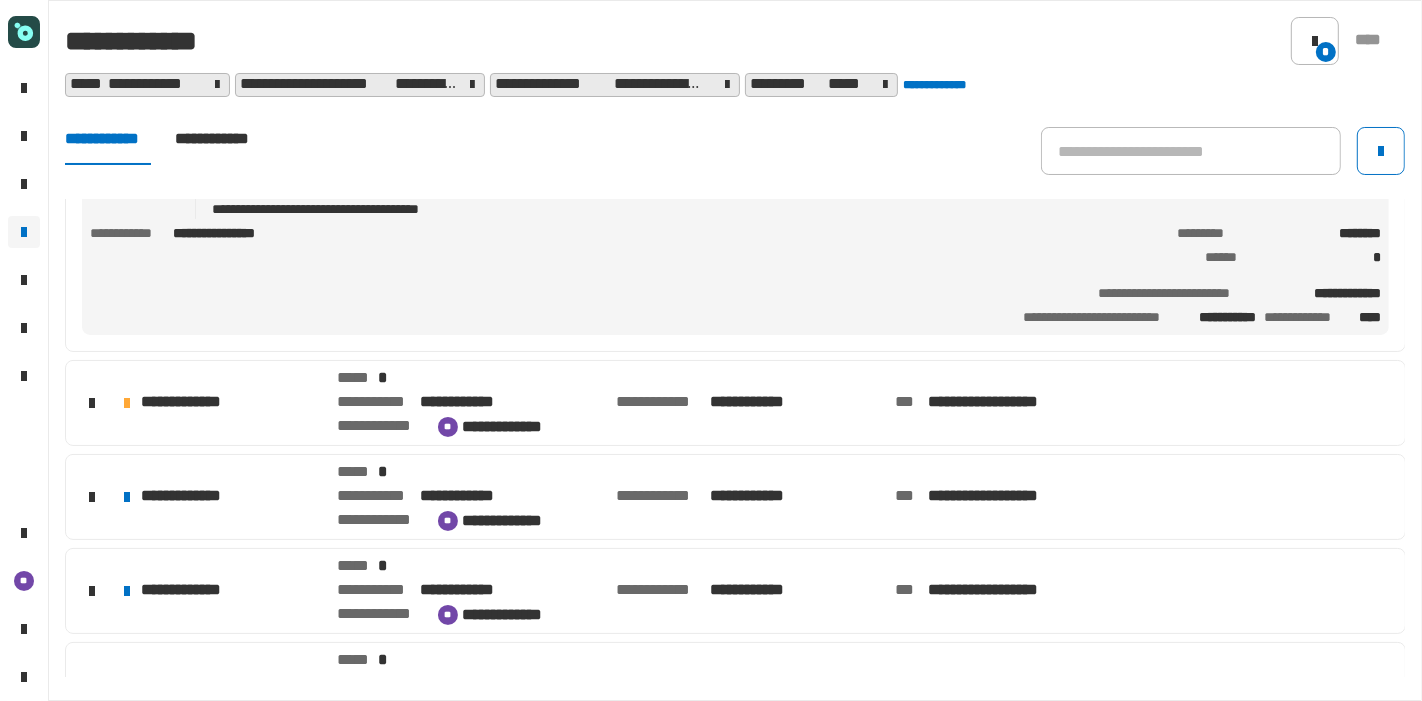 scroll, scrollTop: 402, scrollLeft: 0, axis: vertical 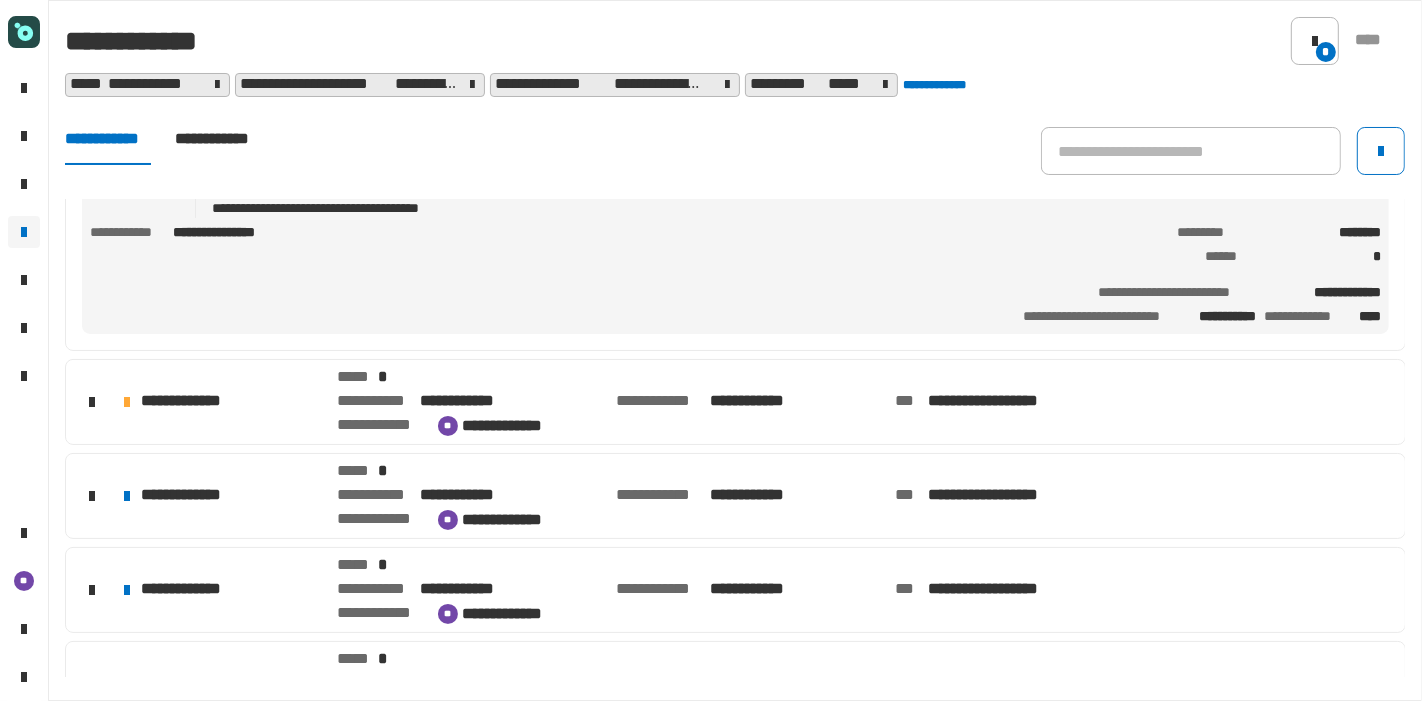 click on "**********" 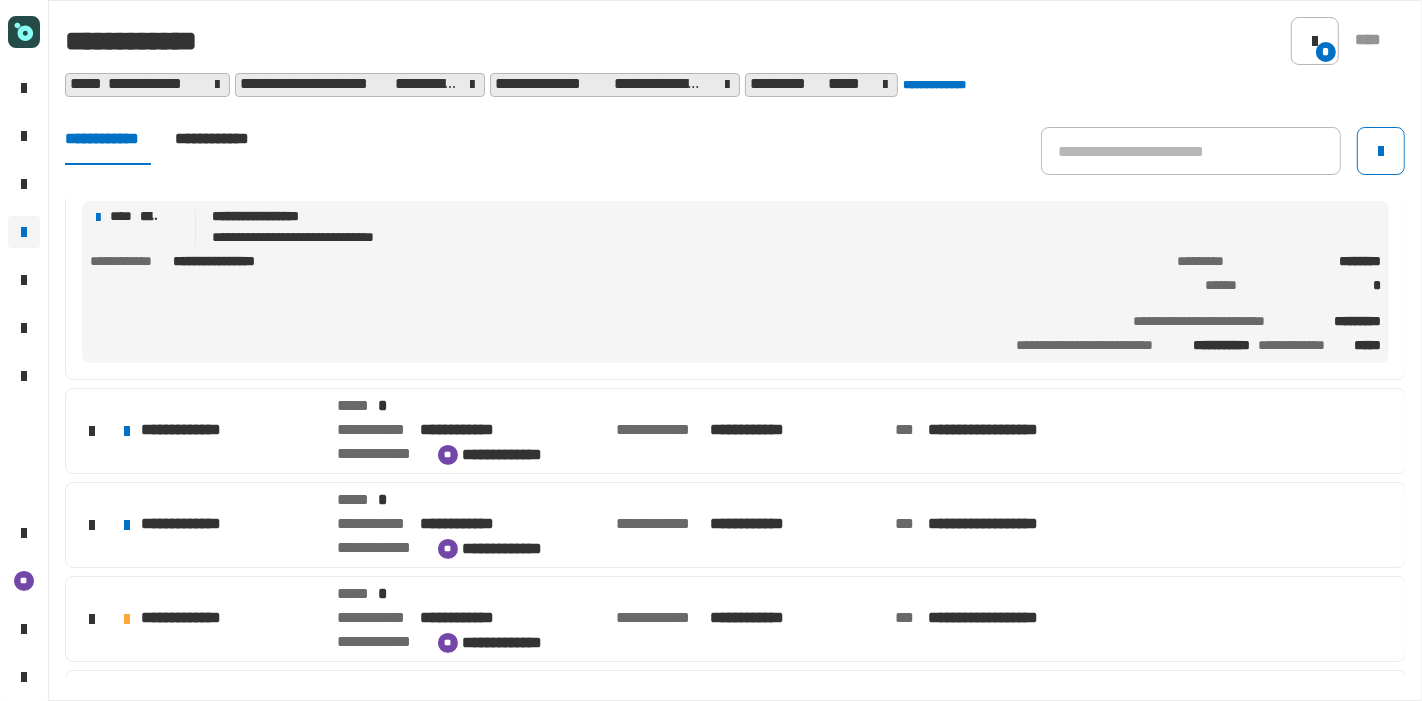 click on "**********" 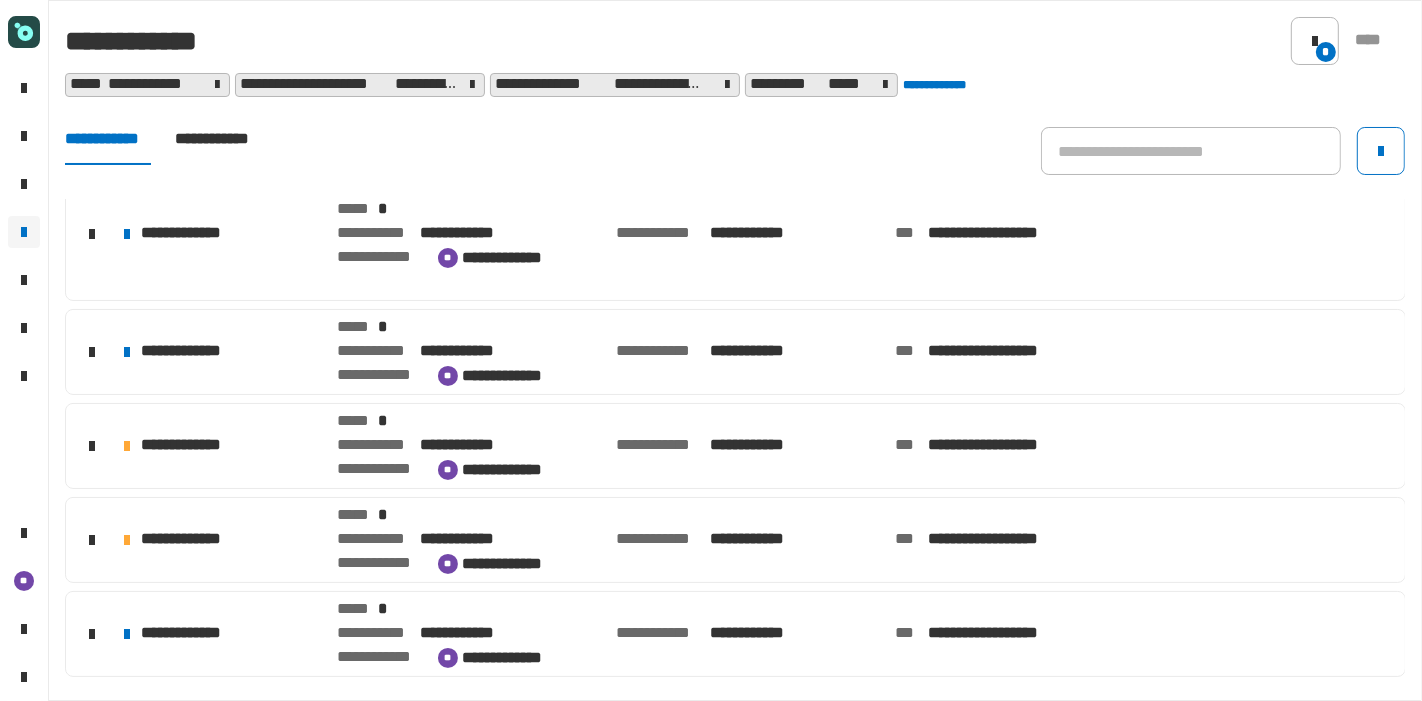 scroll, scrollTop: 565, scrollLeft: 0, axis: vertical 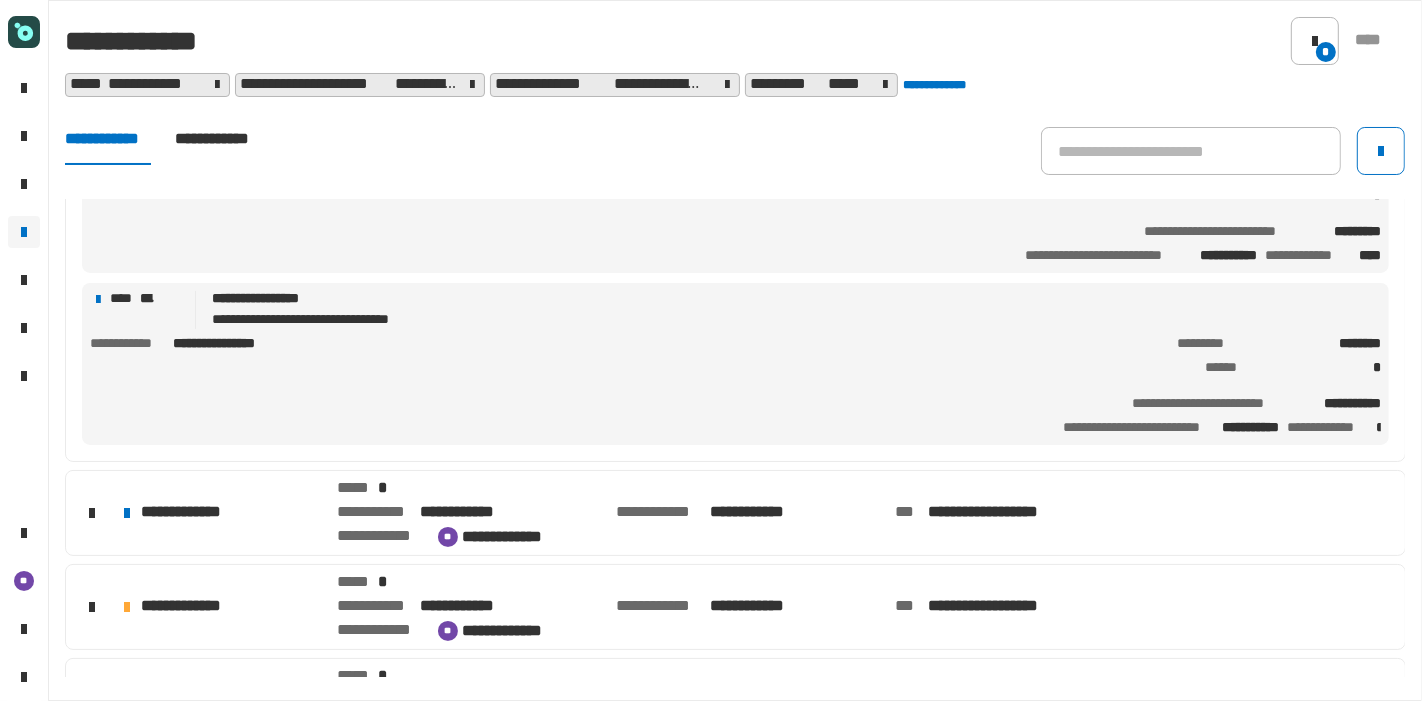 click on "**********" 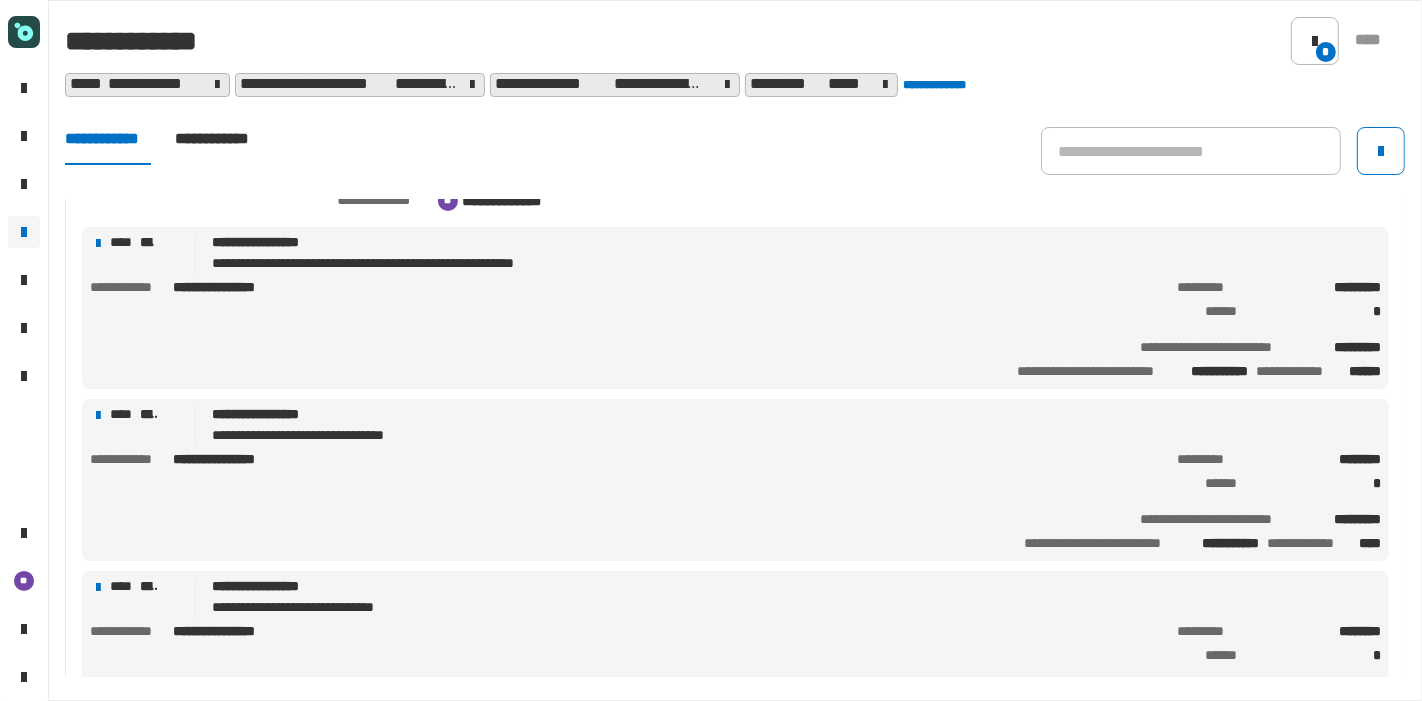 scroll, scrollTop: 903, scrollLeft: 0, axis: vertical 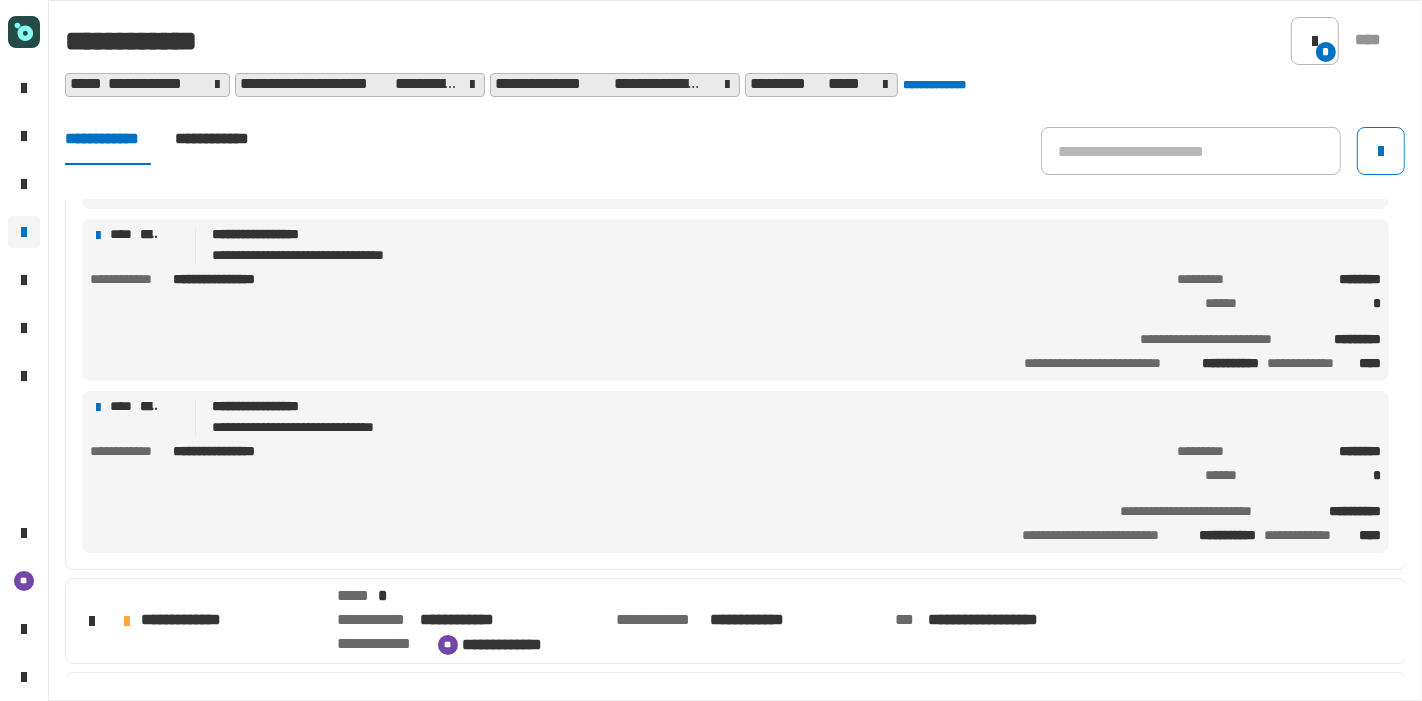 click on "**********" 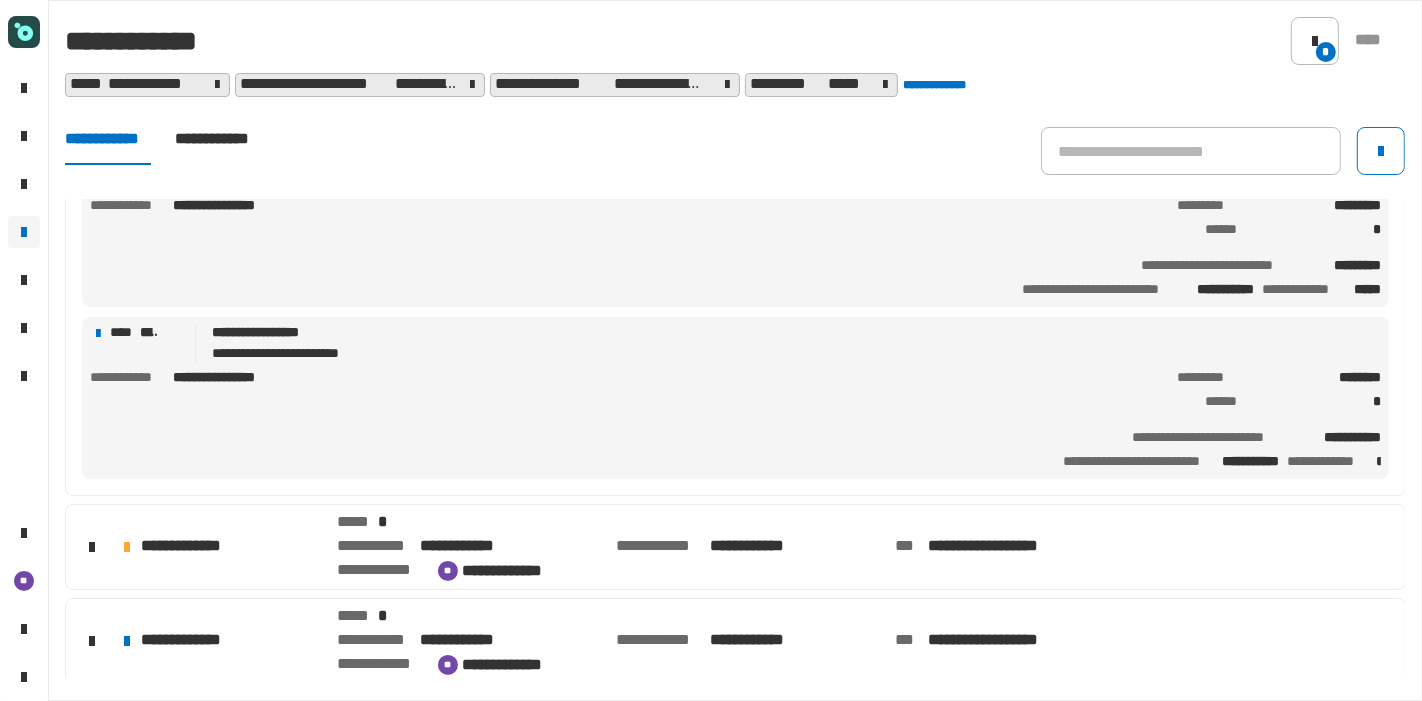 click on "**********" 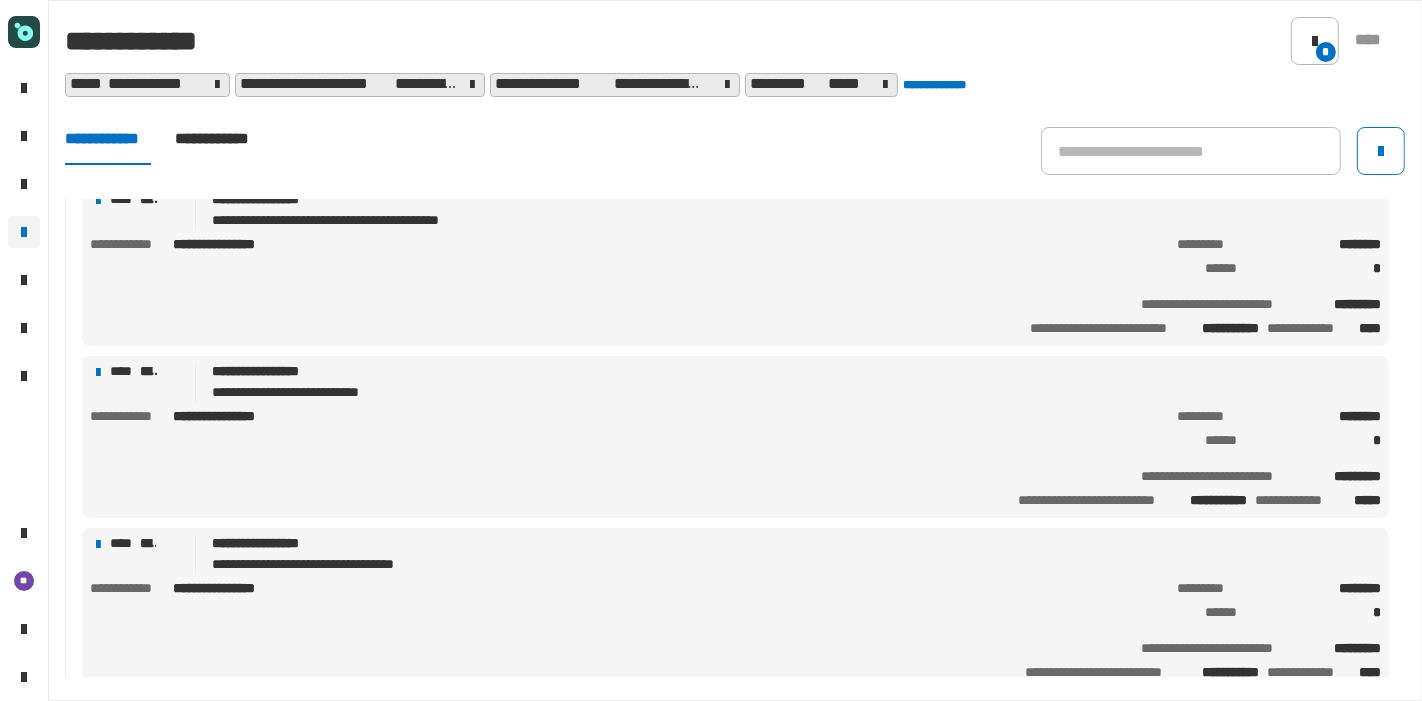 scroll, scrollTop: 965, scrollLeft: 0, axis: vertical 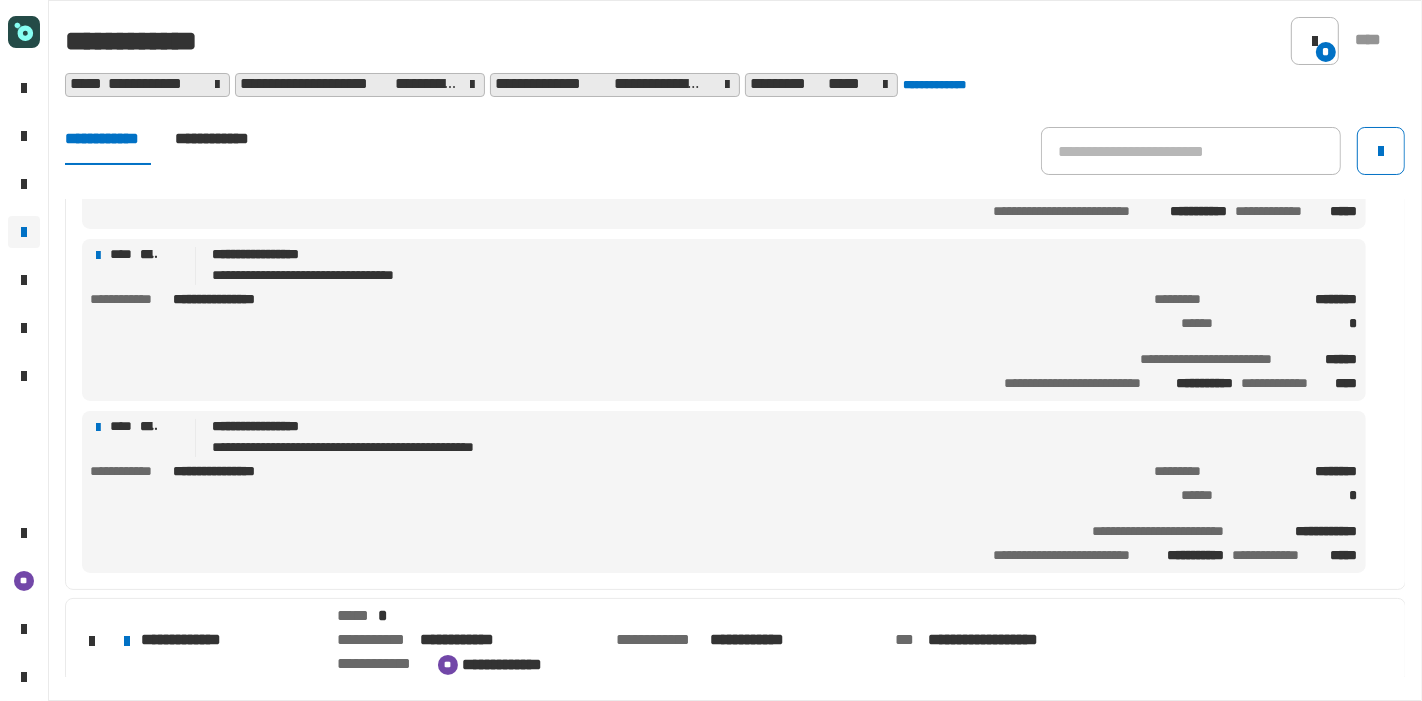 click on "**********" 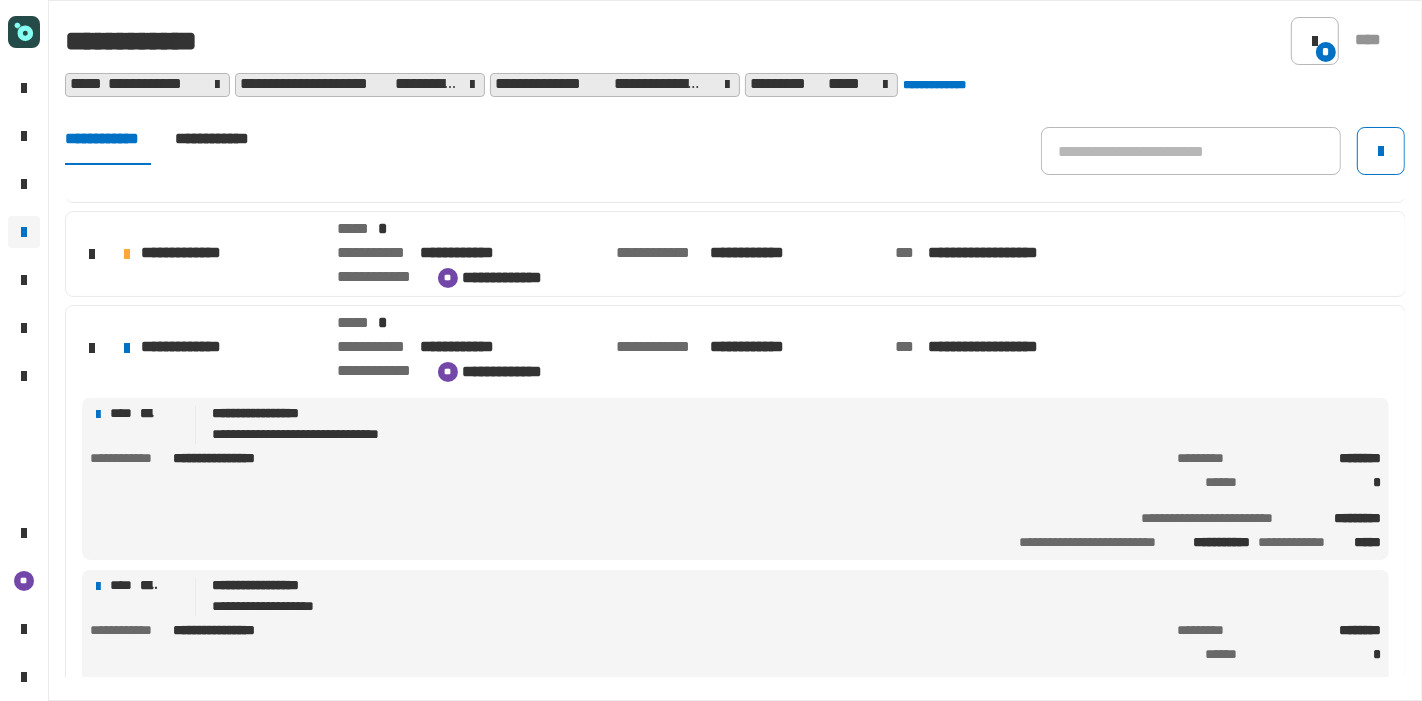 scroll, scrollTop: 900, scrollLeft: 0, axis: vertical 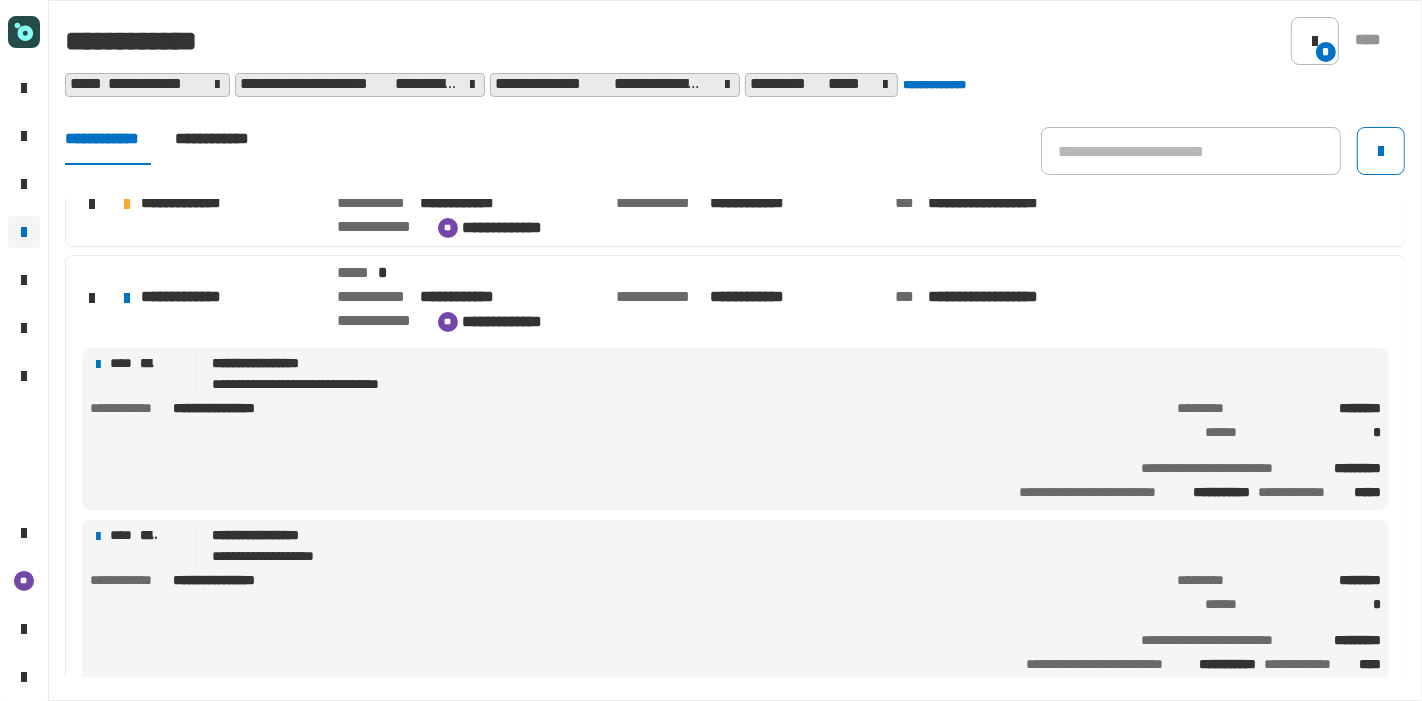 click on "**********" 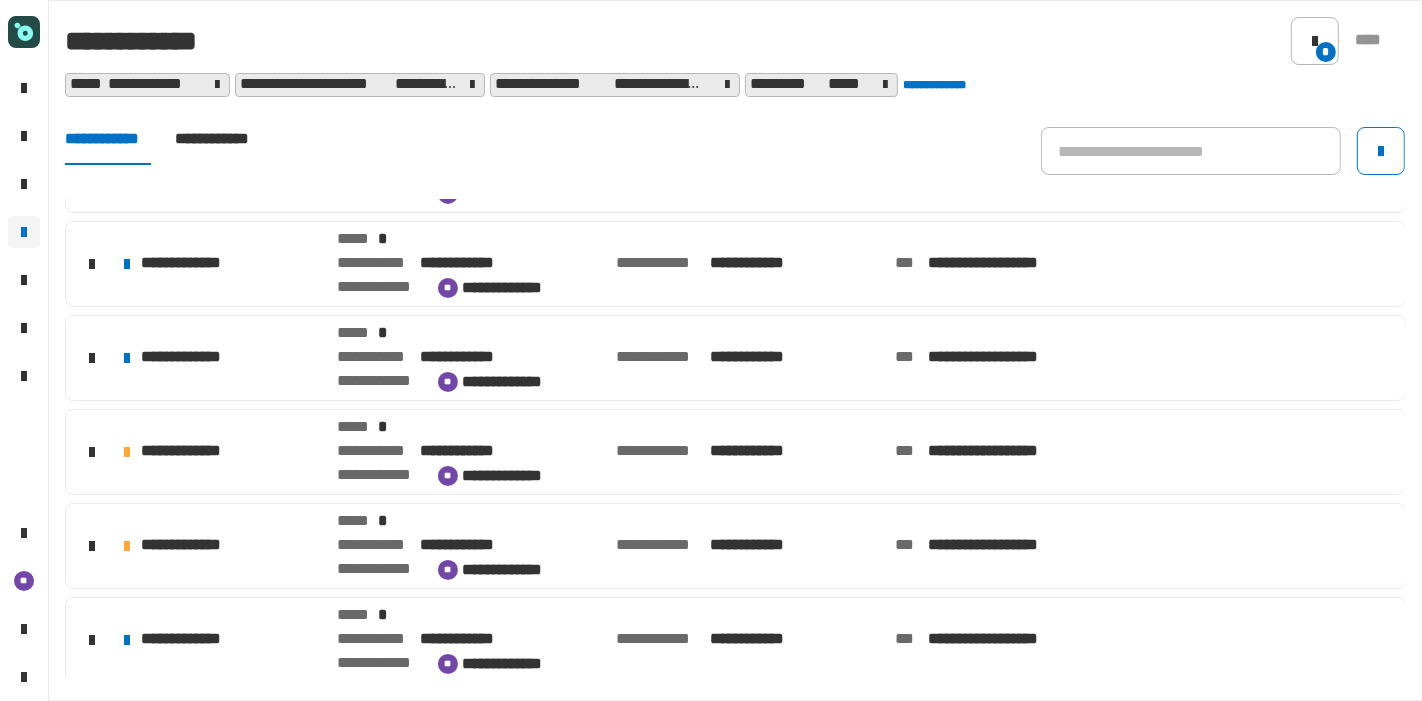 click on "**********" 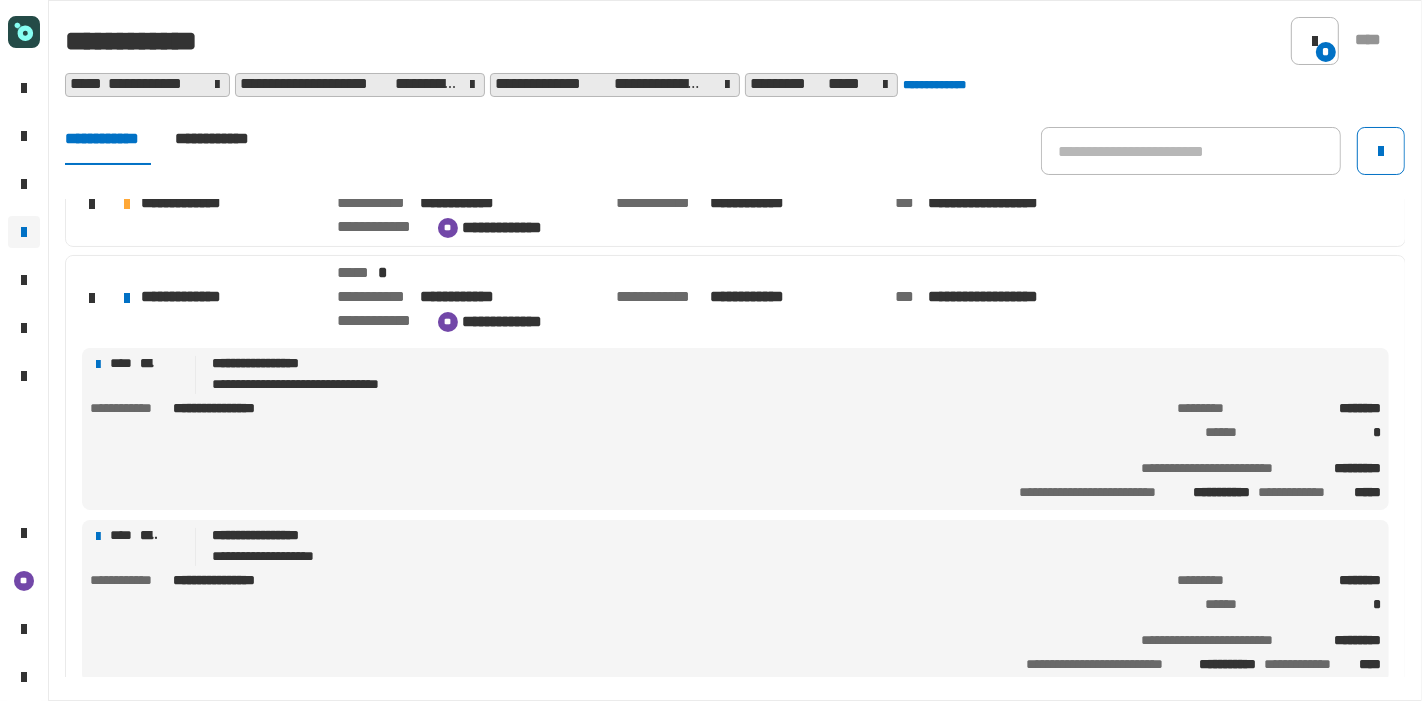 scroll, scrollTop: 900, scrollLeft: 0, axis: vertical 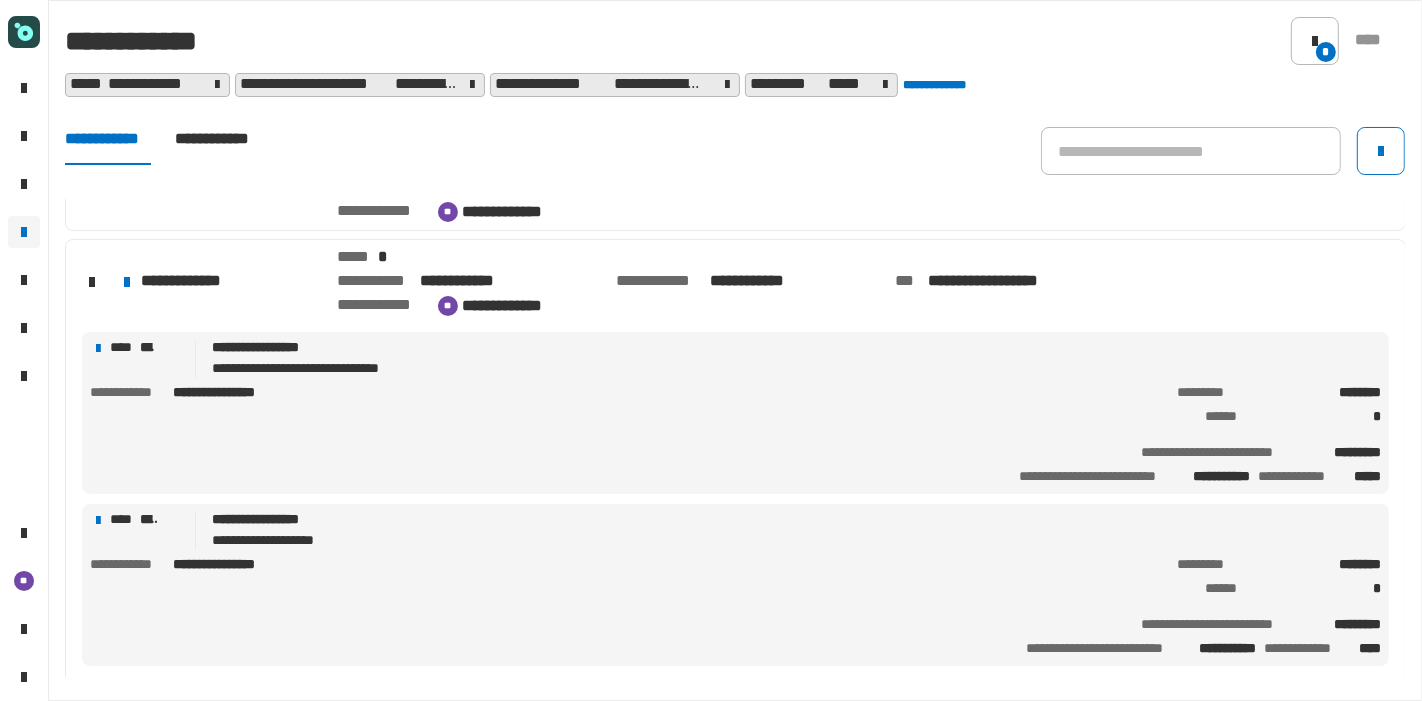 click on "**********" 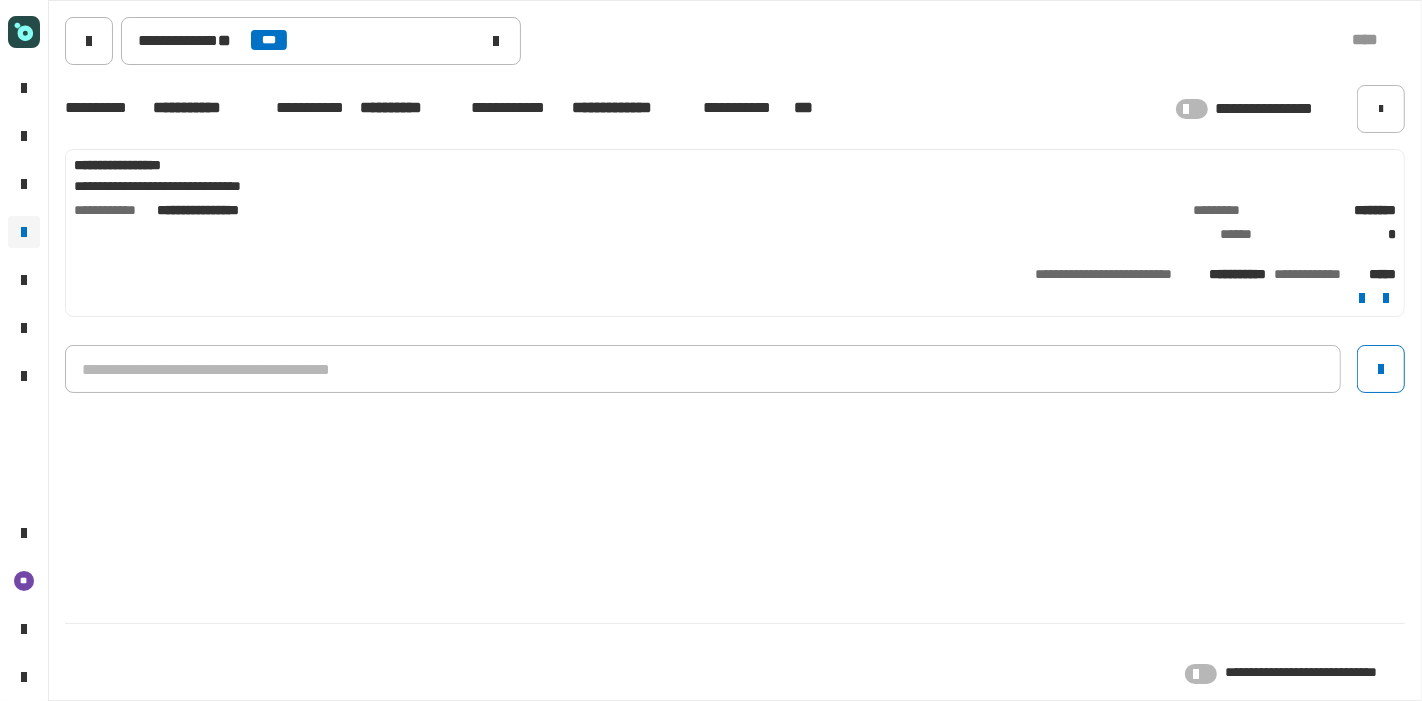 click 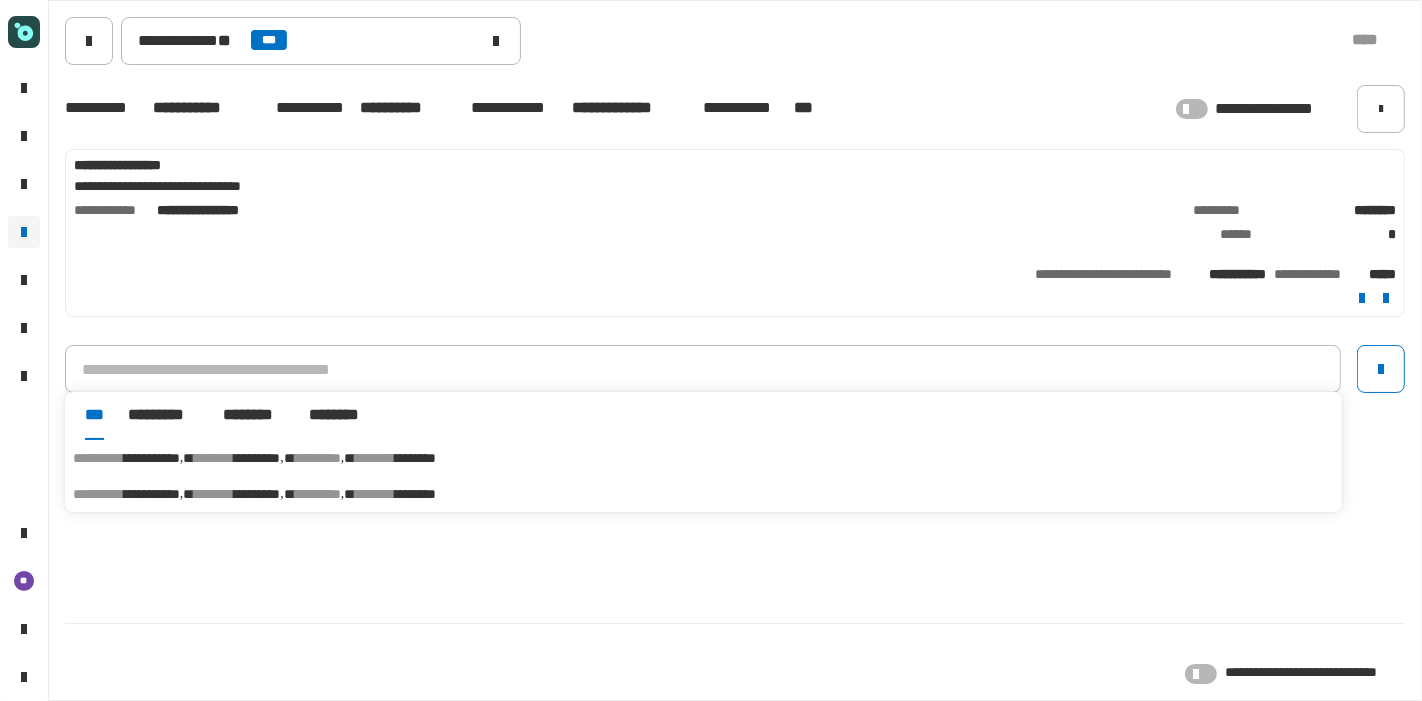click on "********" at bounding box center (375, 458) 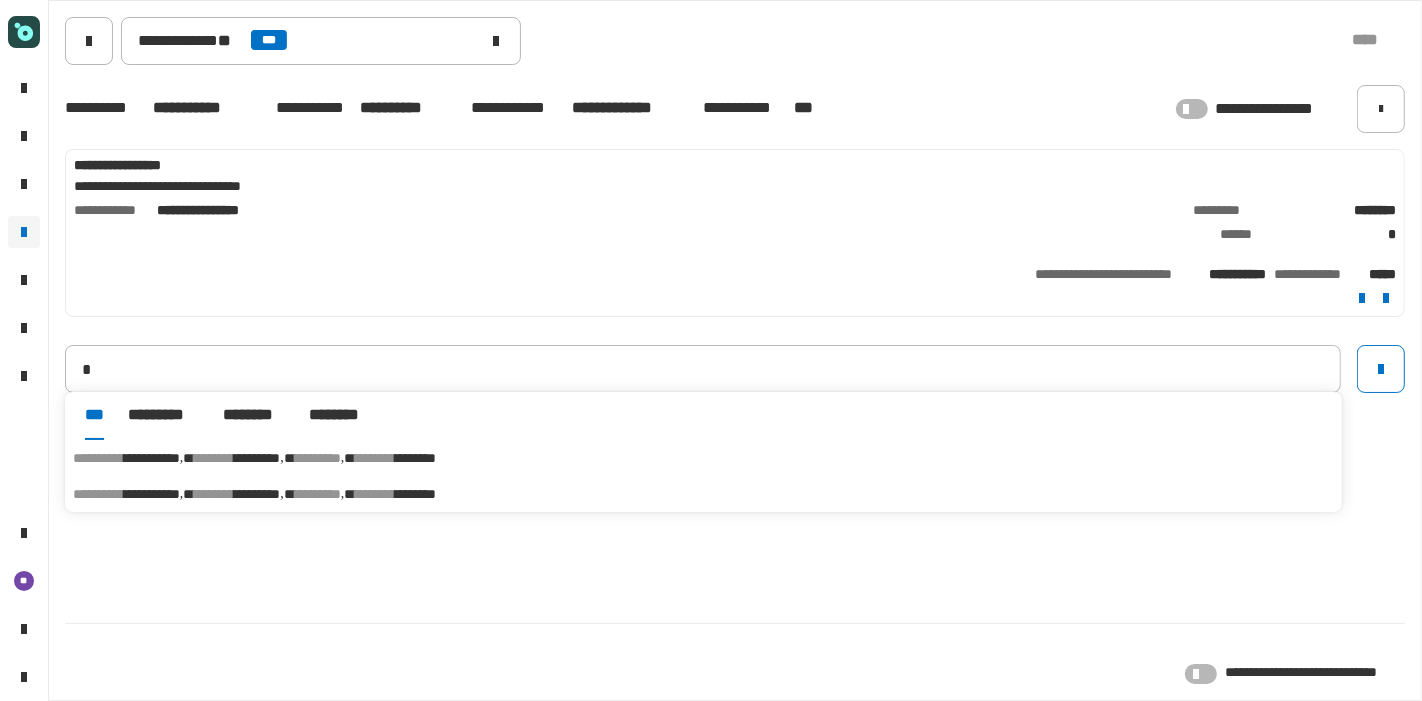 type on "**********" 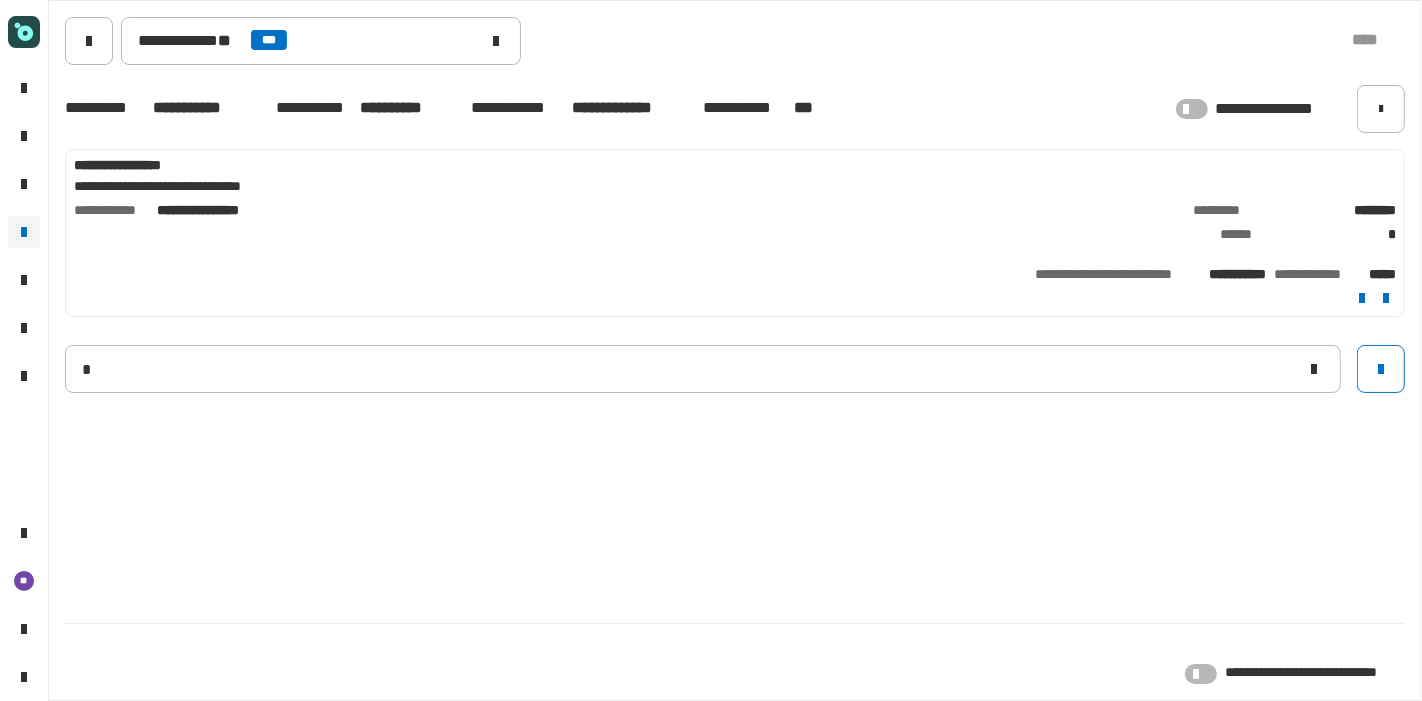 type 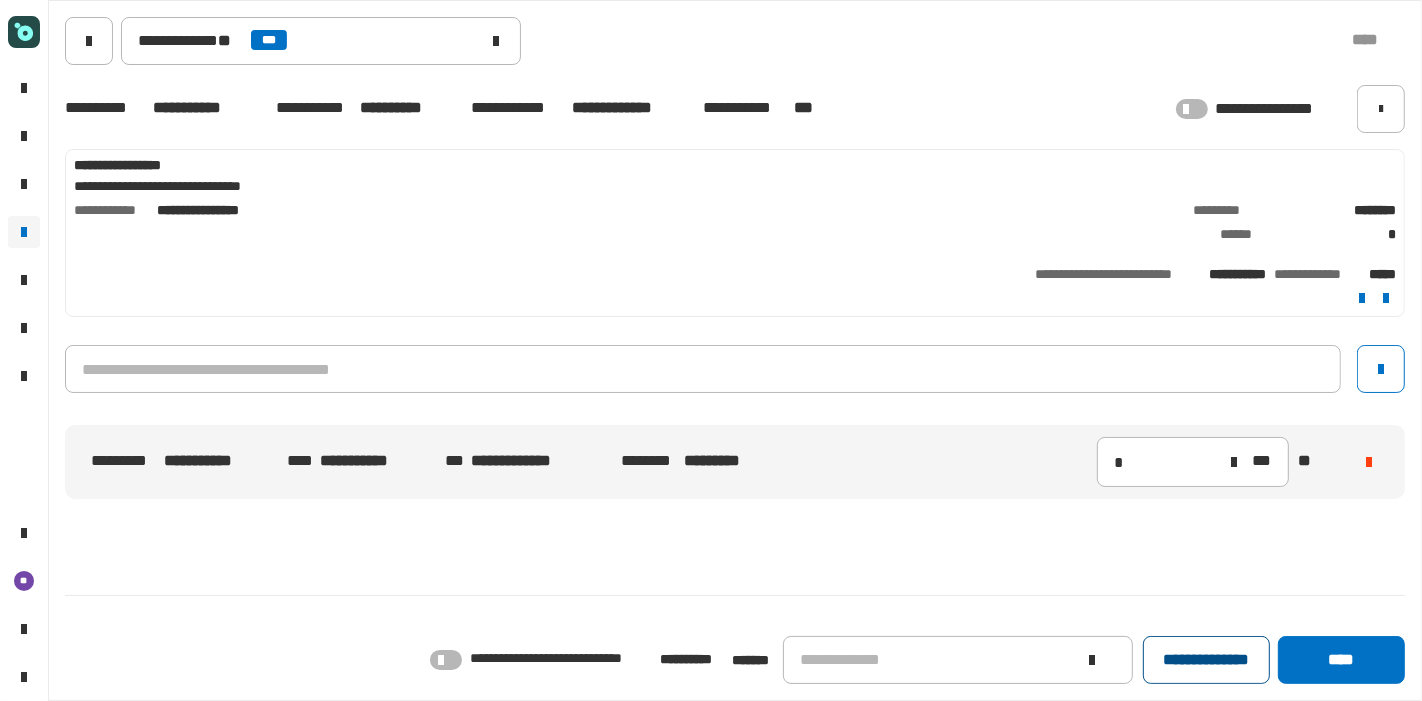 click on "**********" 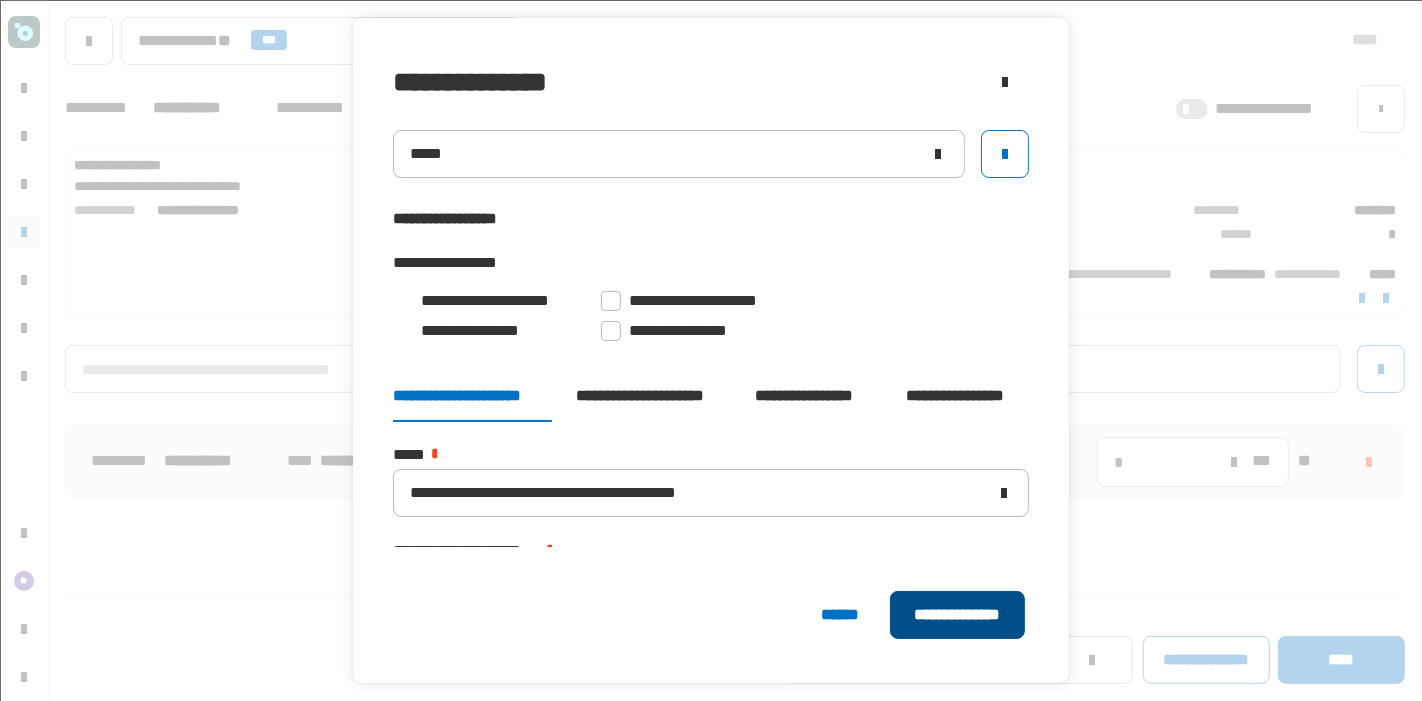 click on "**********" 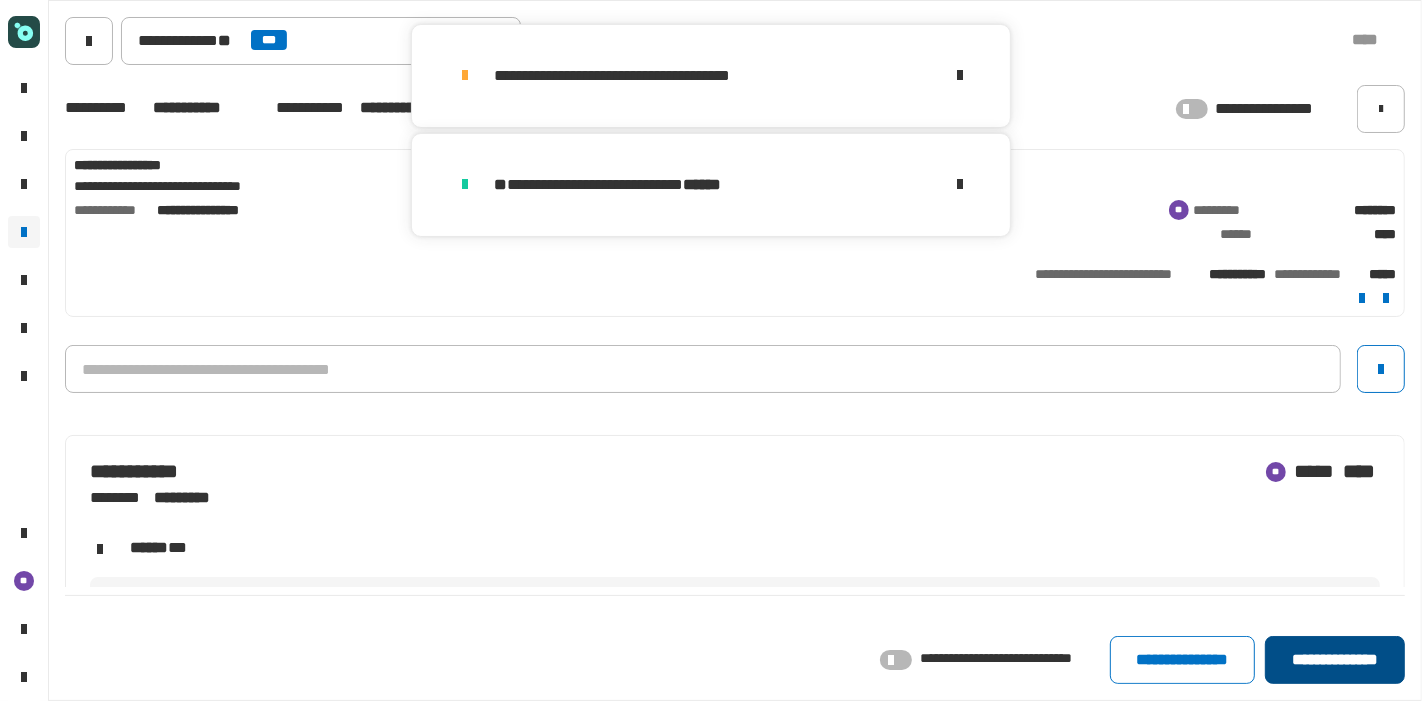 click on "**********" 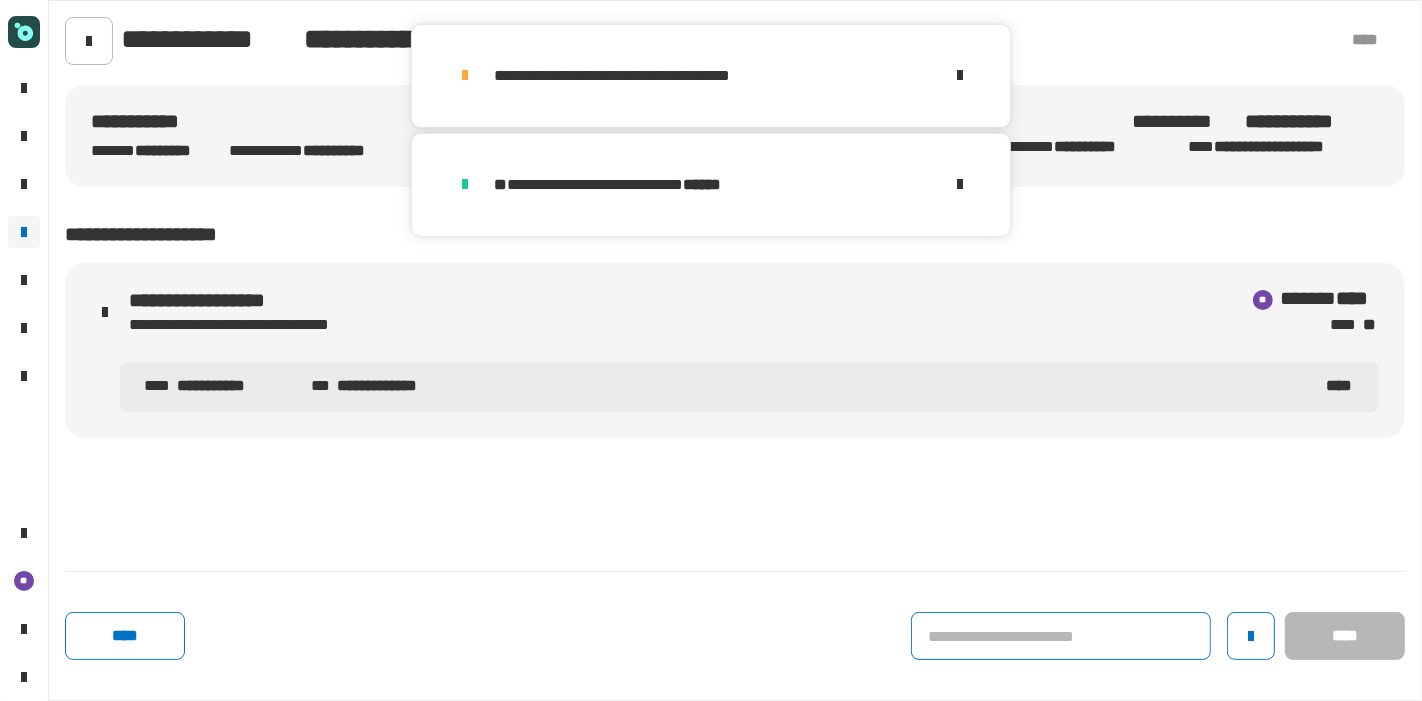 click 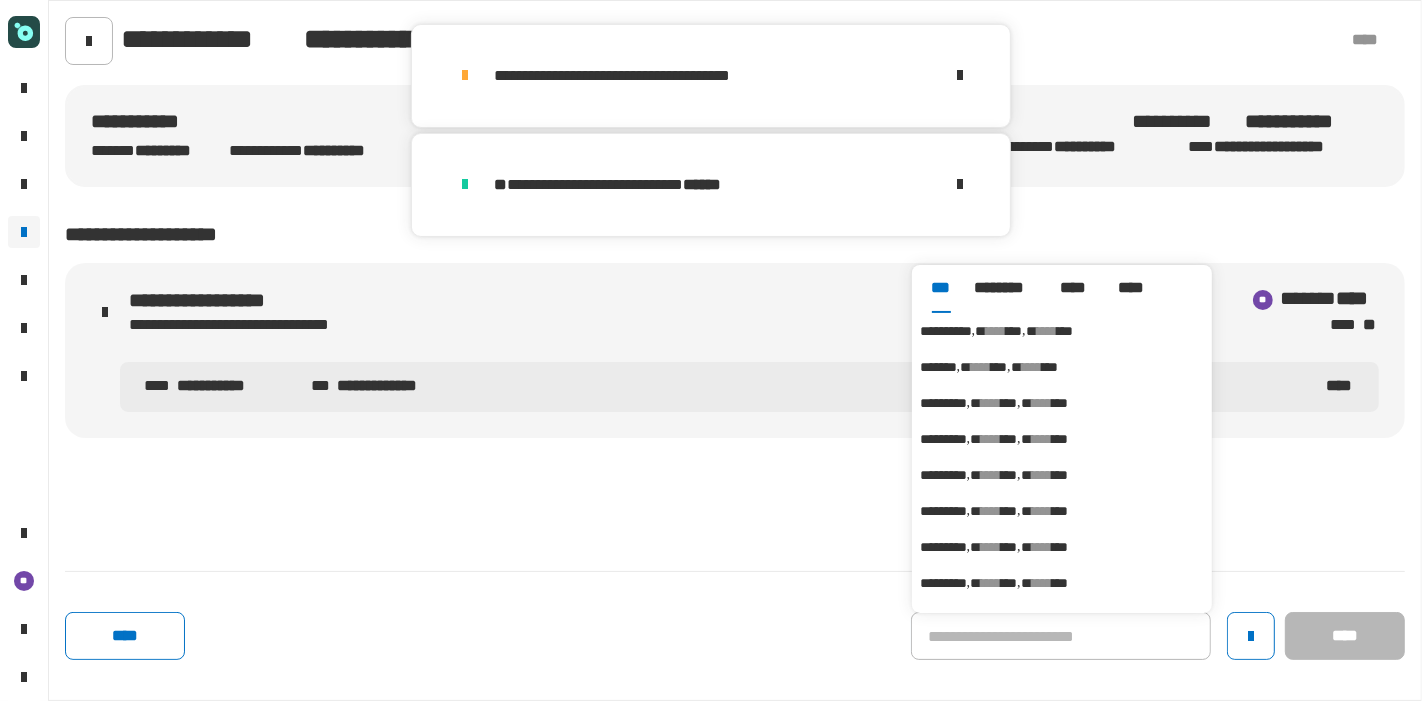 click on "****" at bounding box center (996, 331) 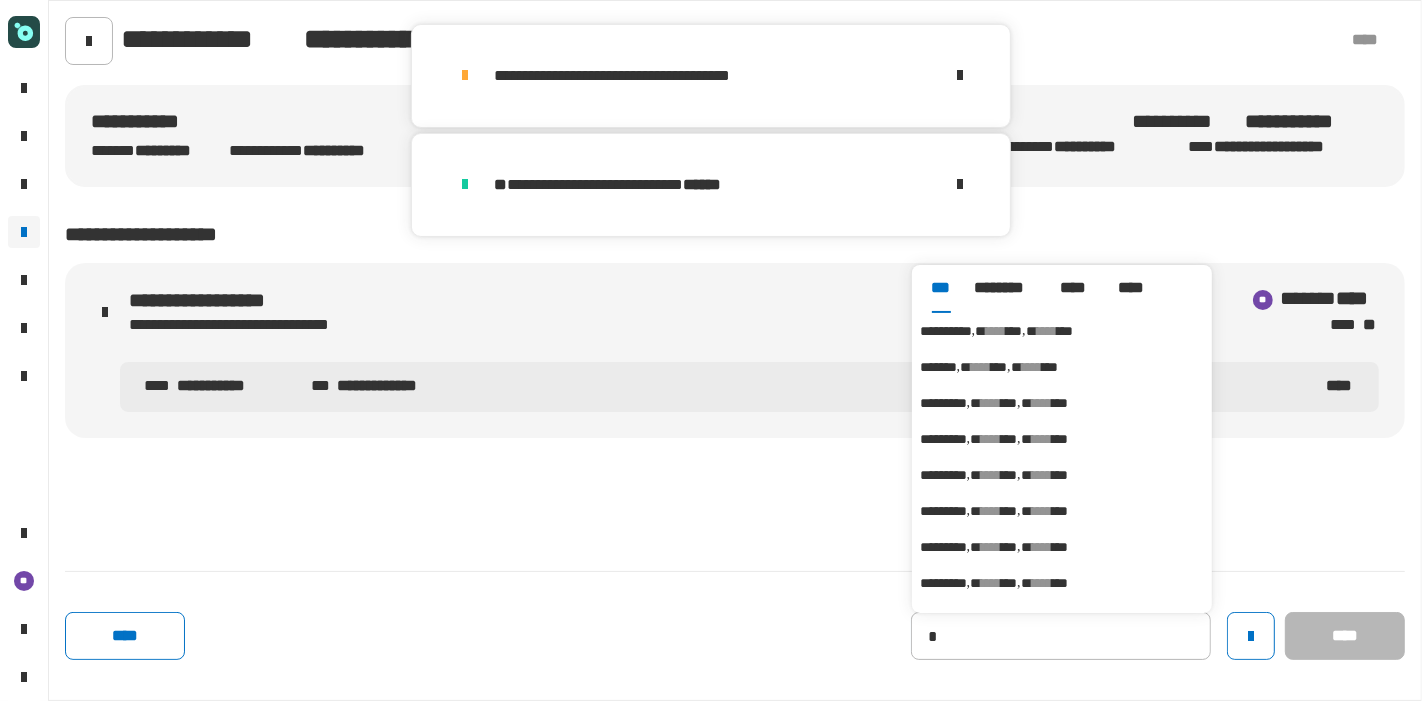 type on "**********" 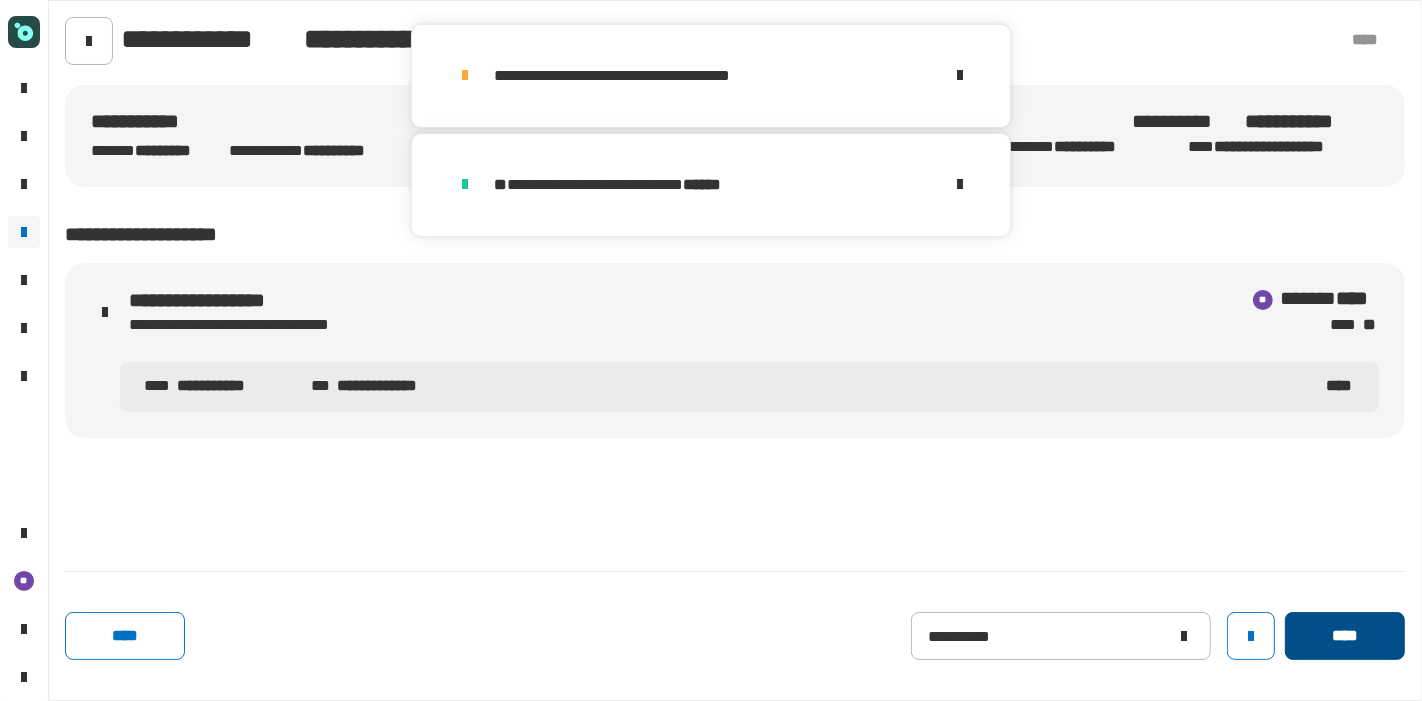 click on "****" 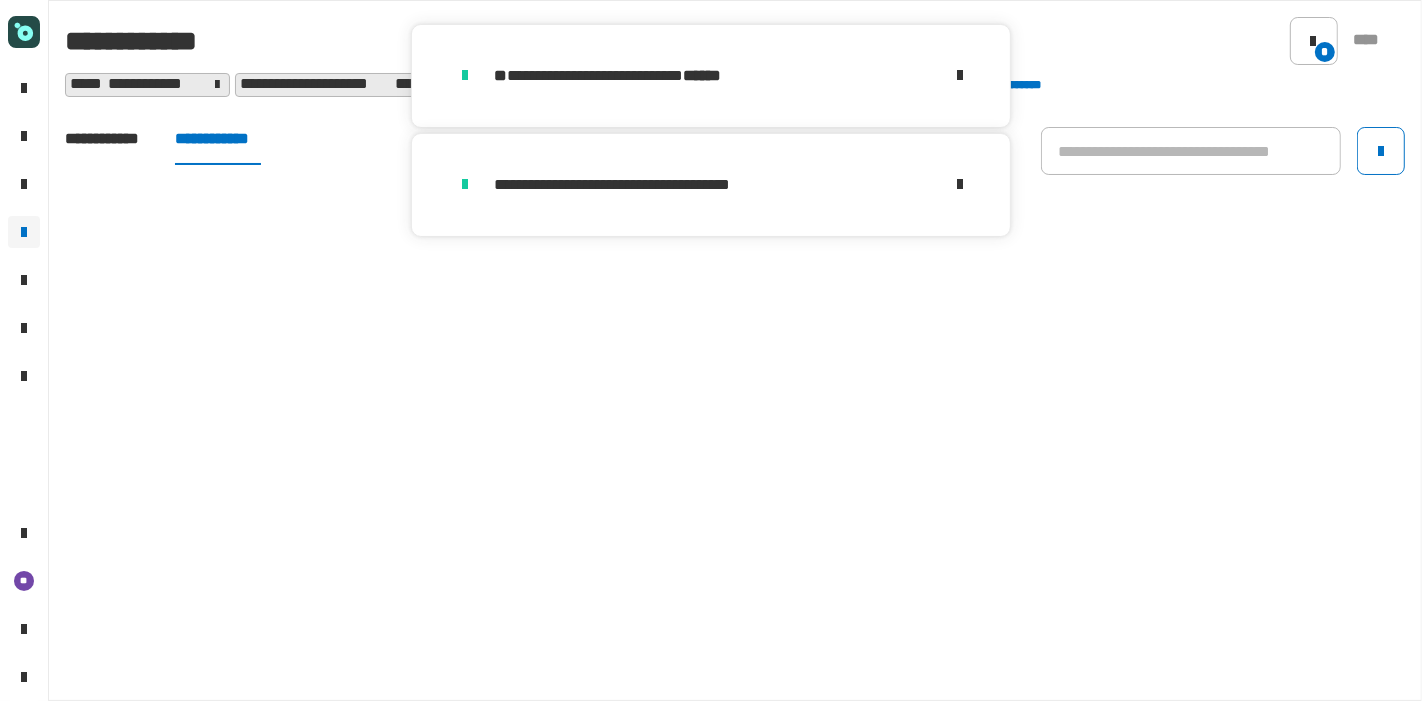 click on "**********" 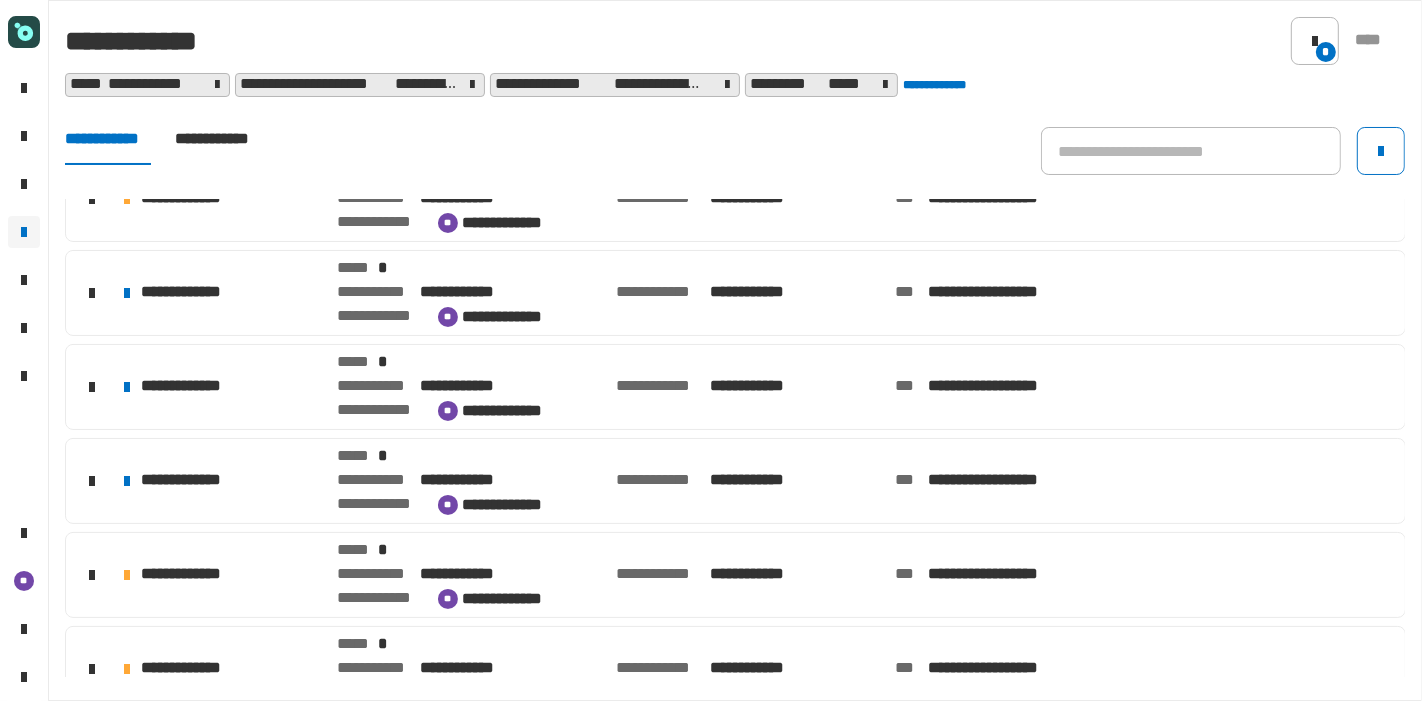 scroll, scrollTop: 541, scrollLeft: 0, axis: vertical 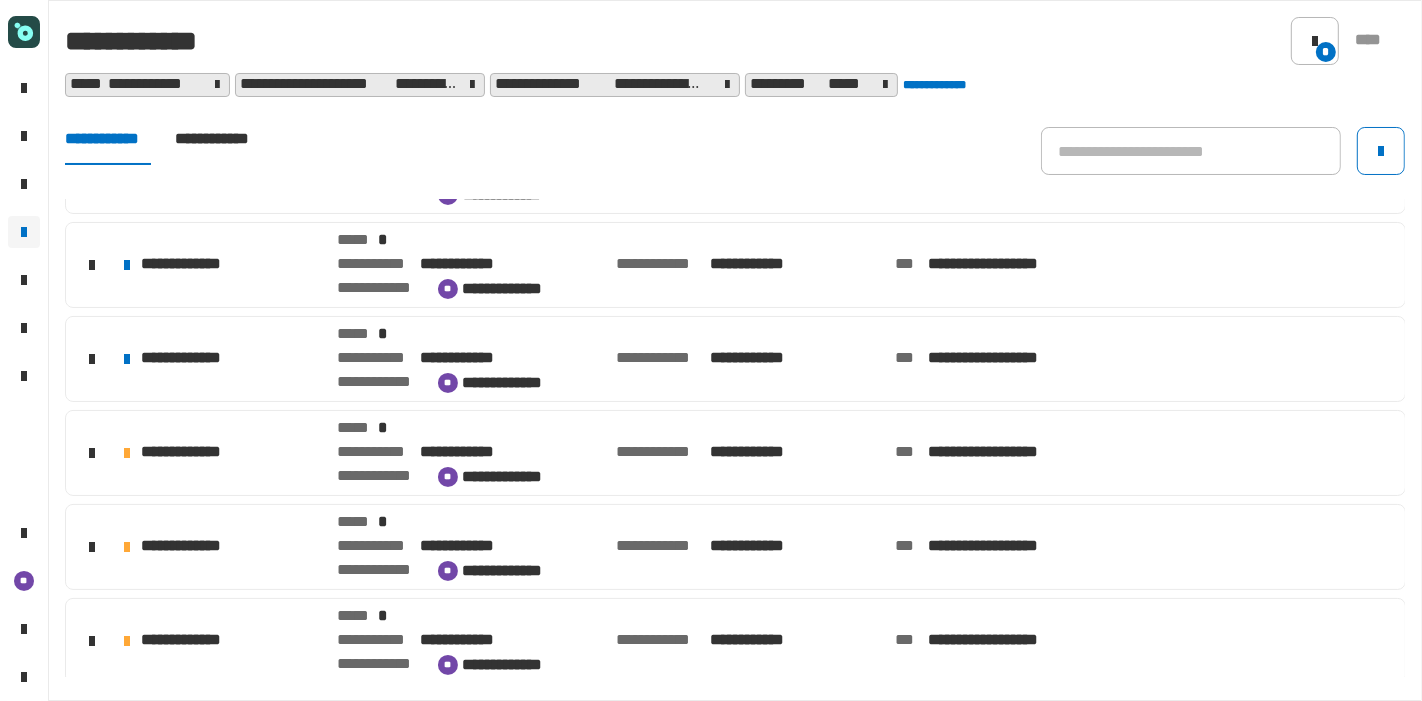 click on "**********" 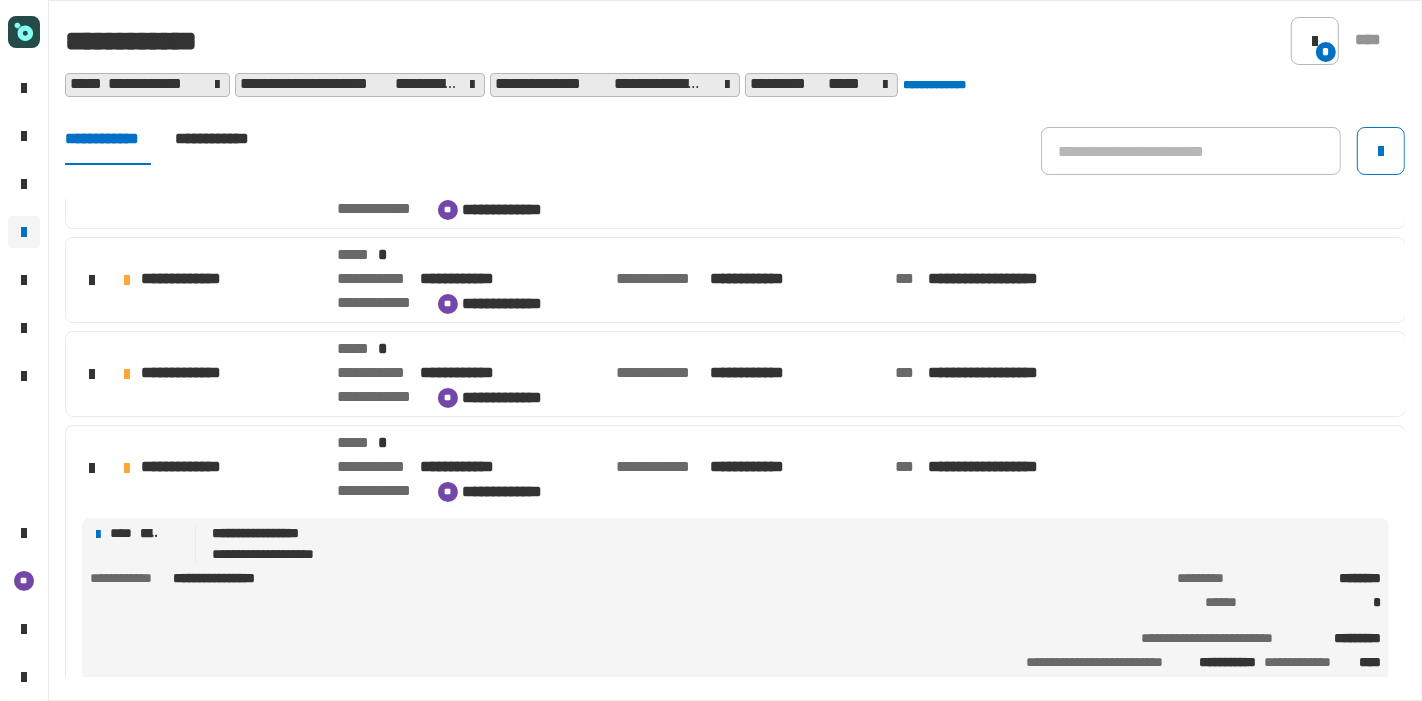scroll, scrollTop: 727, scrollLeft: 0, axis: vertical 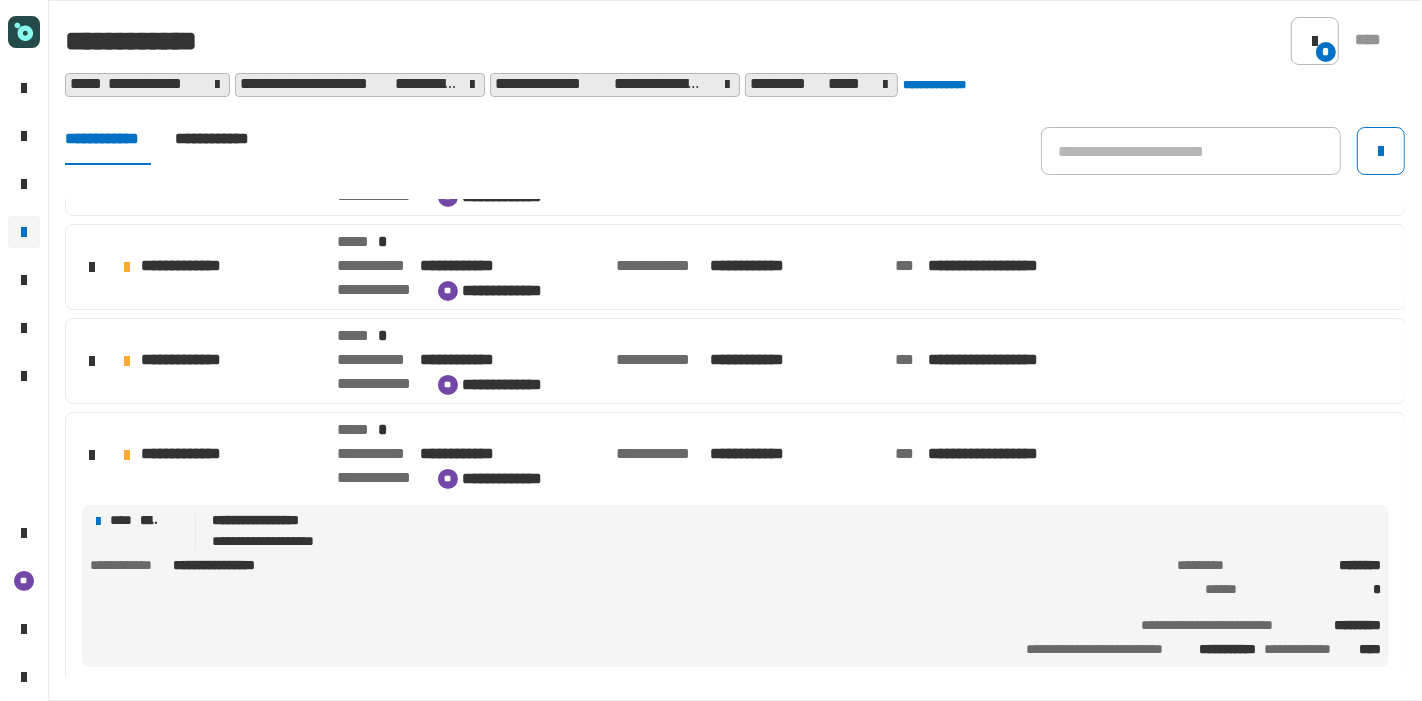 click on "**********" 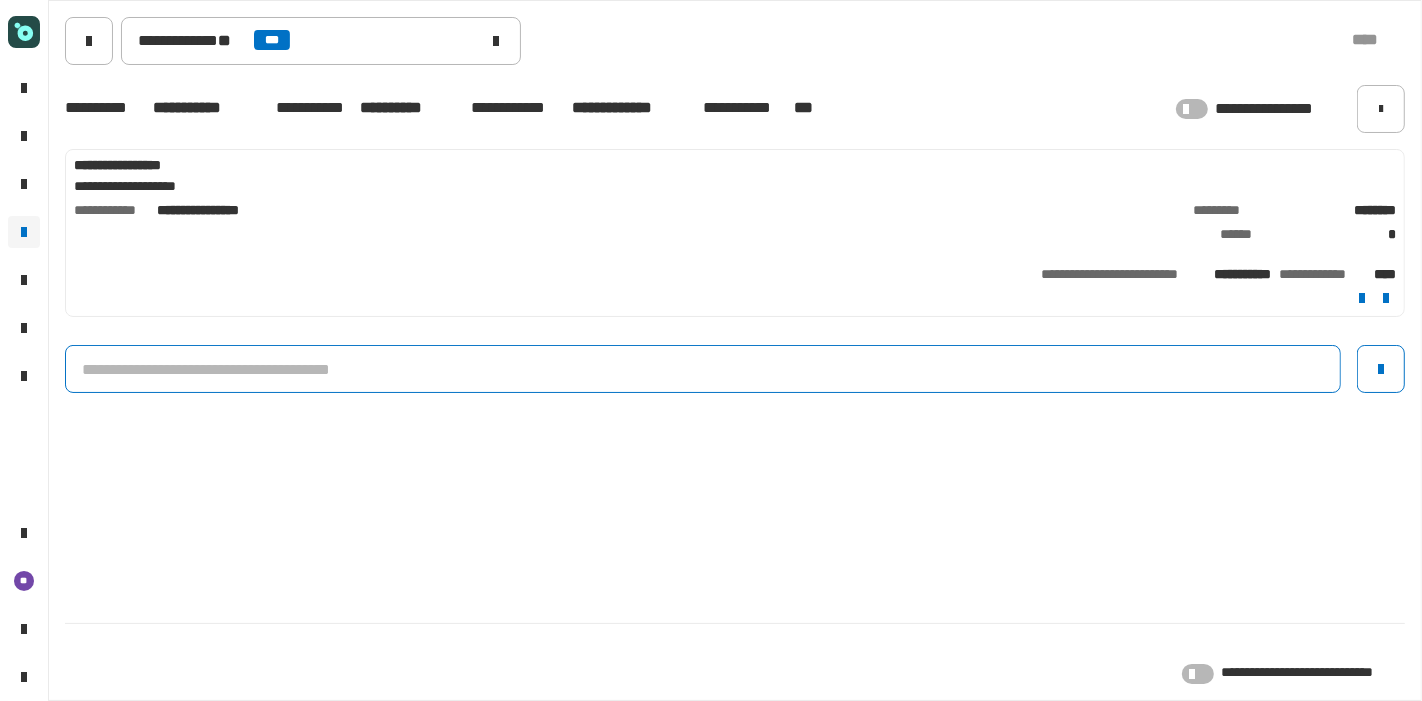click 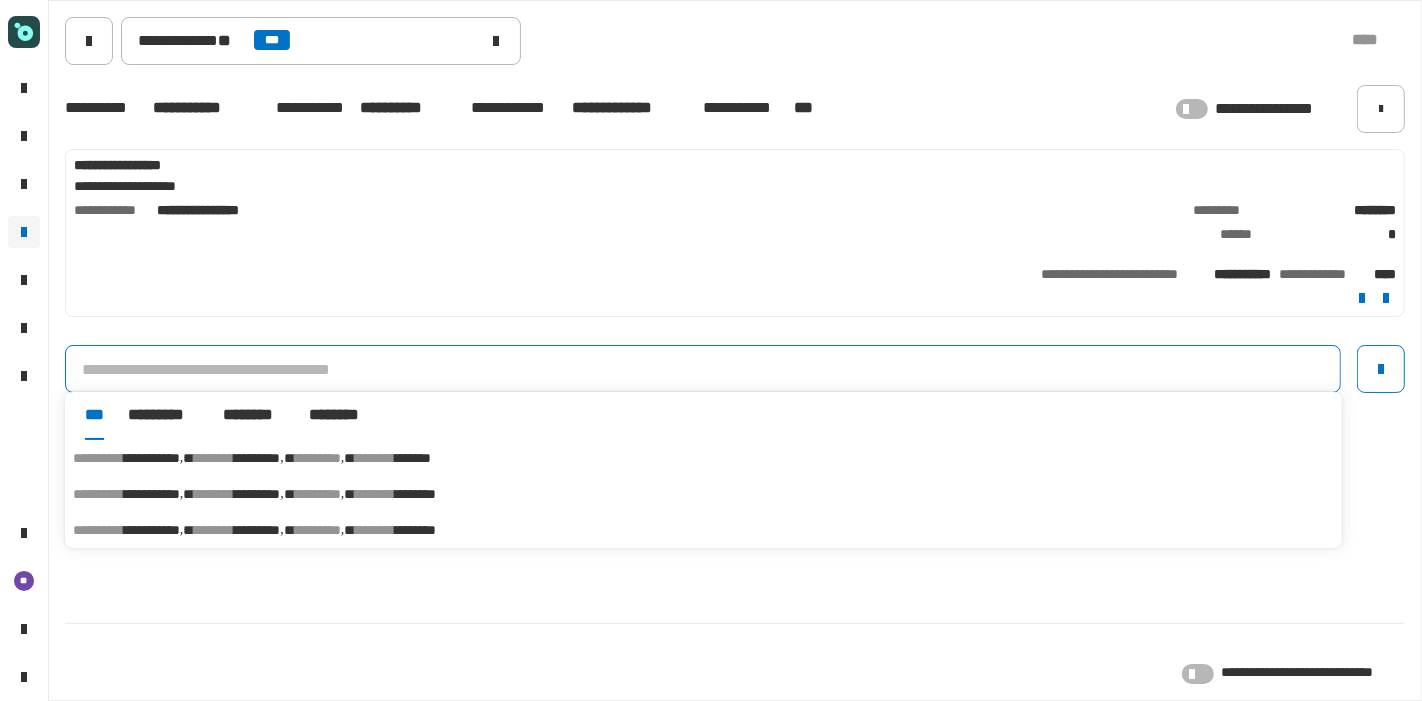 click 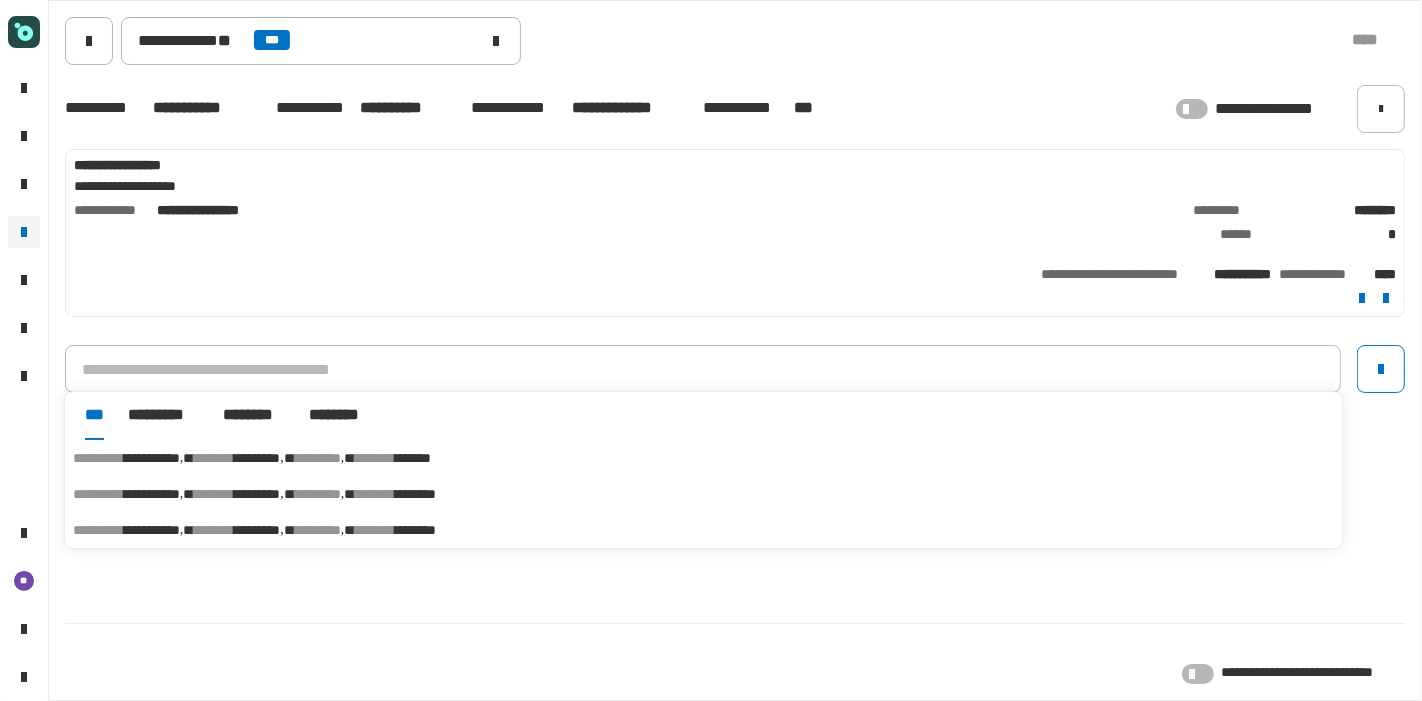 click on "********" at bounding box center (375, 458) 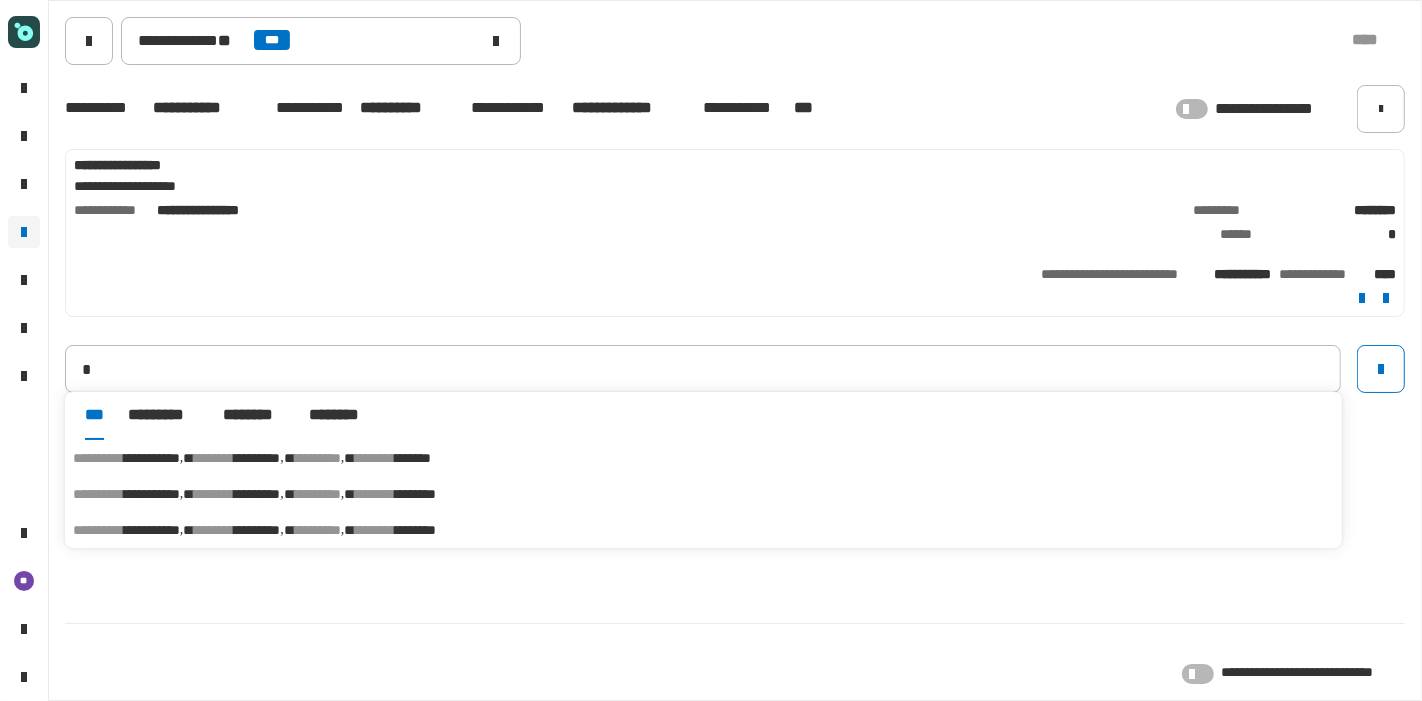 type on "**********" 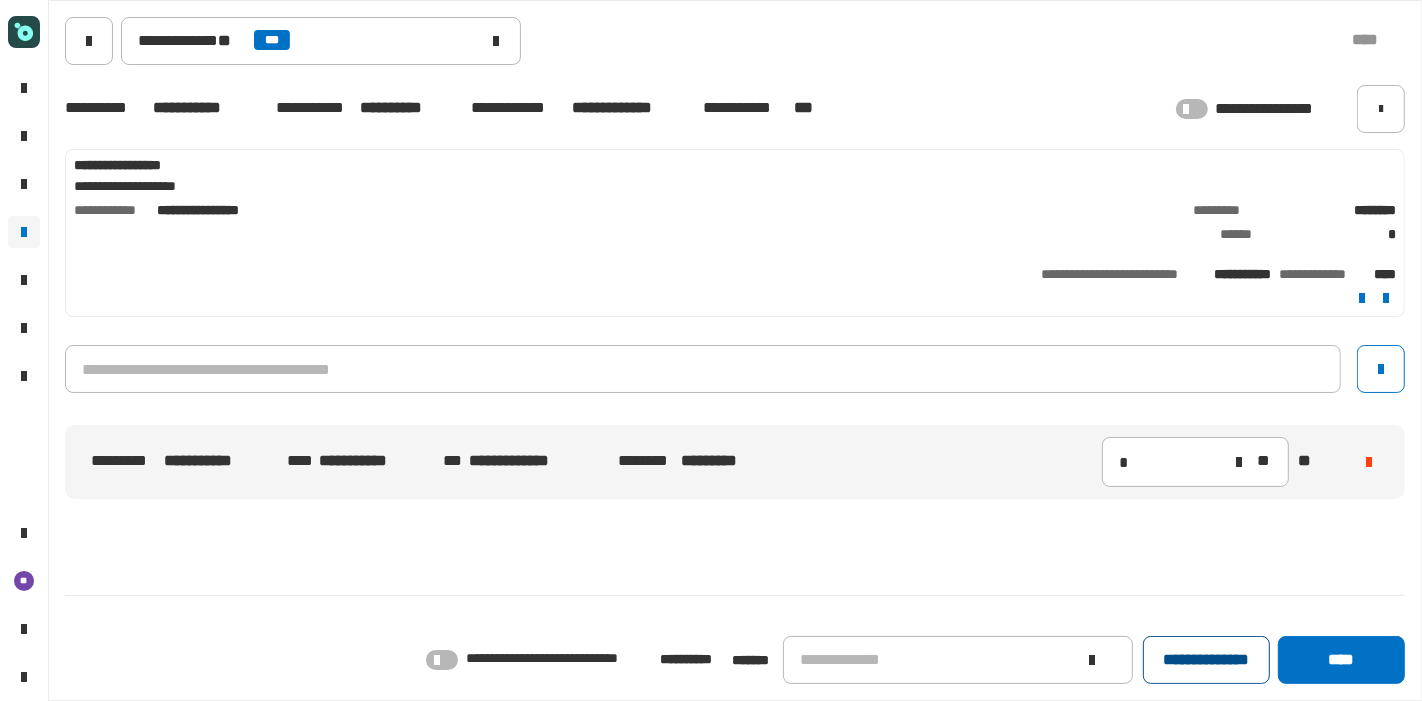 click on "**********" 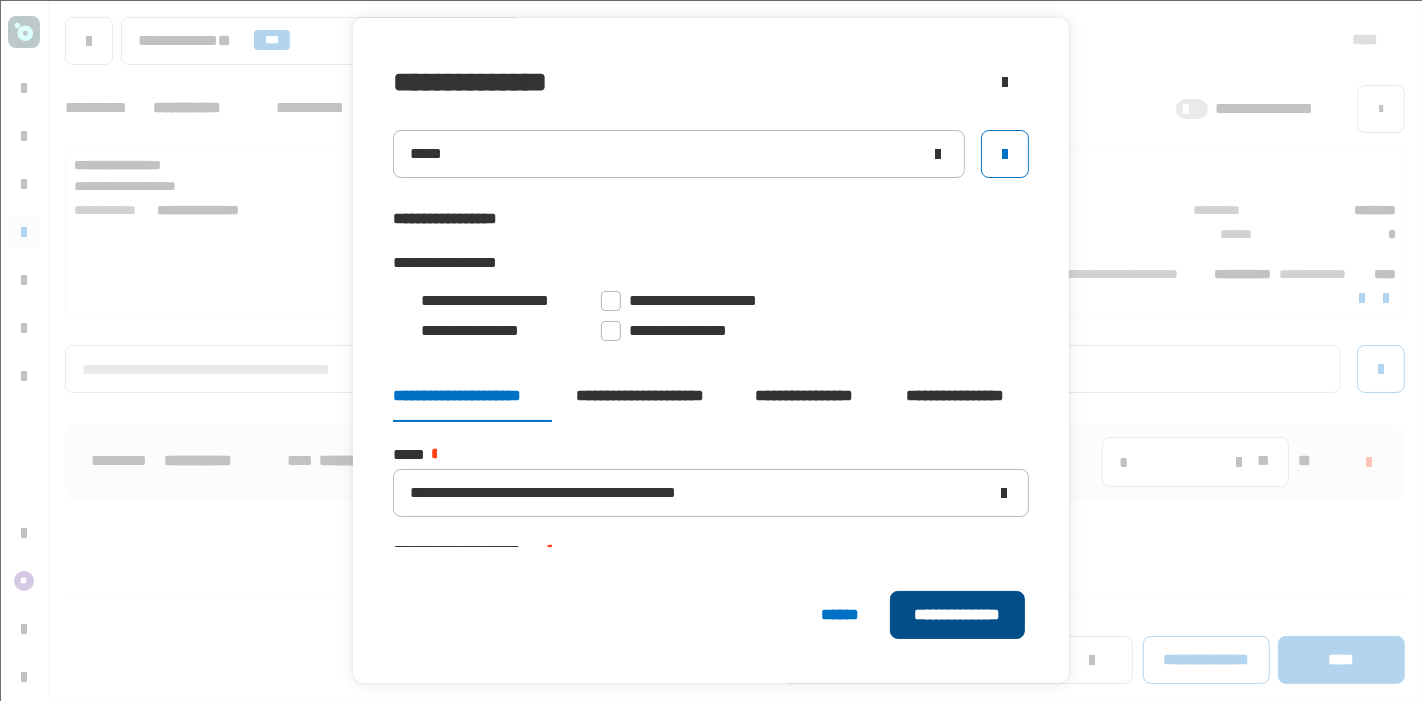 click on "**********" 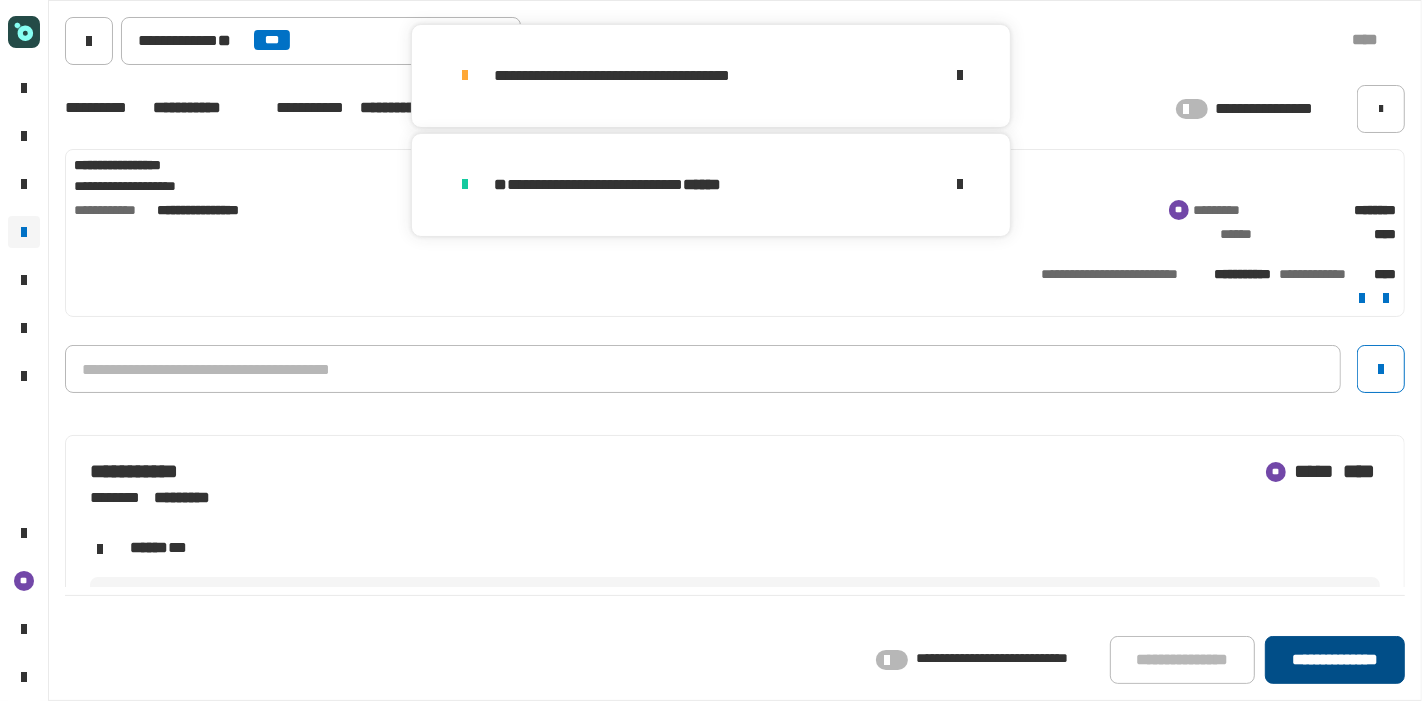 click on "**********" 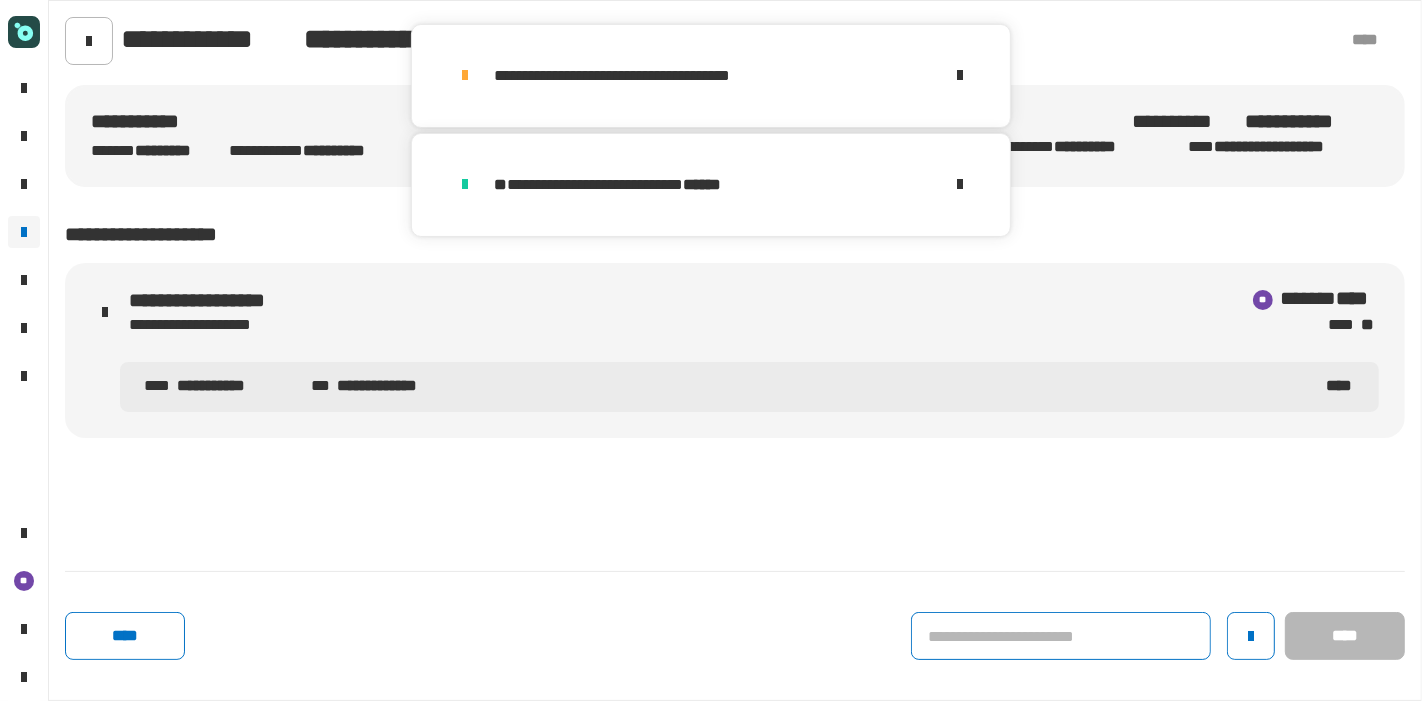 click 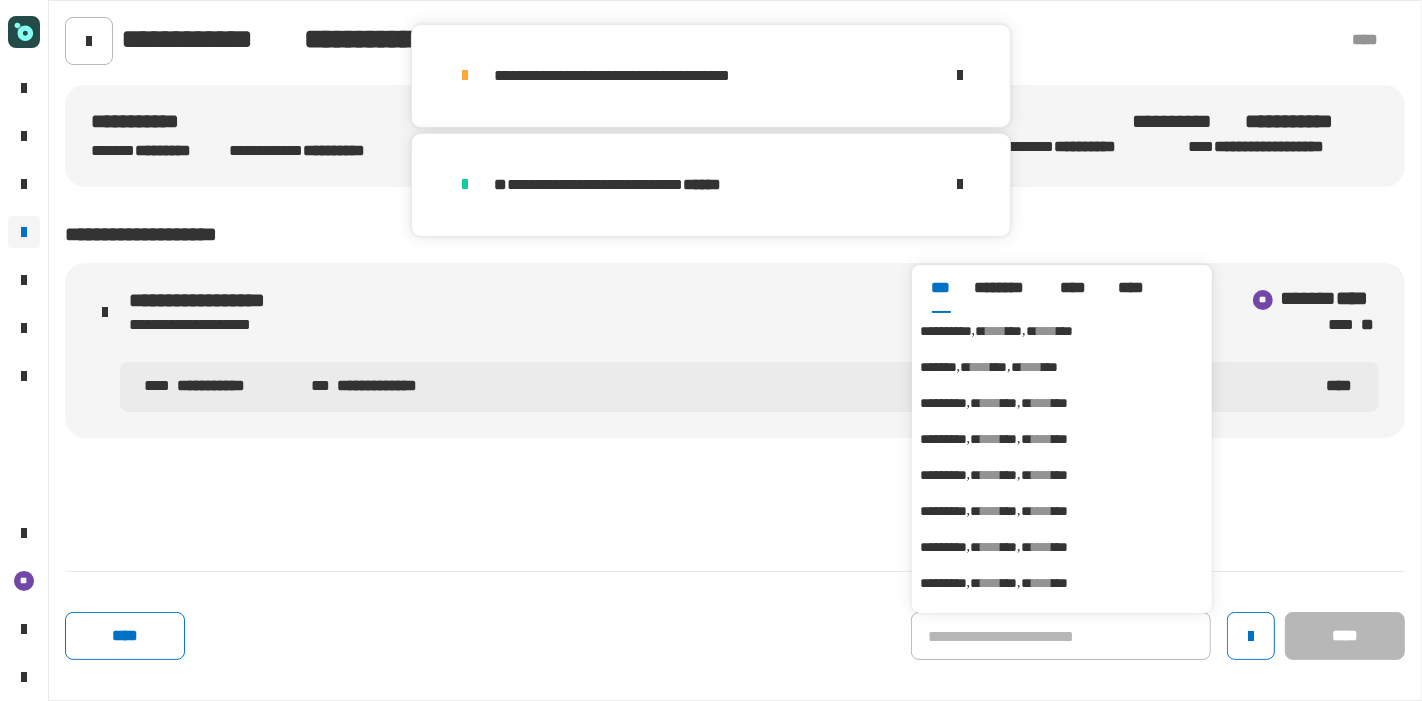 click on "**********" at bounding box center [946, 331] 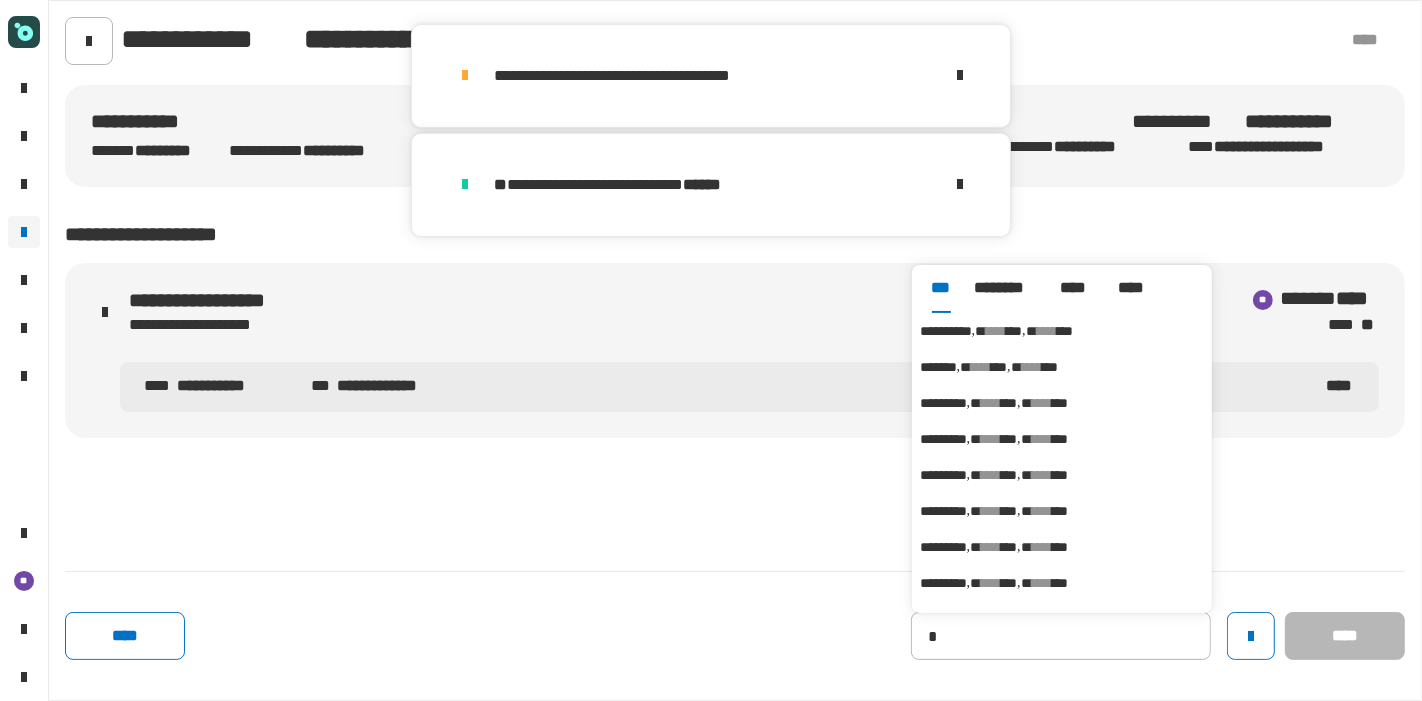 type on "**********" 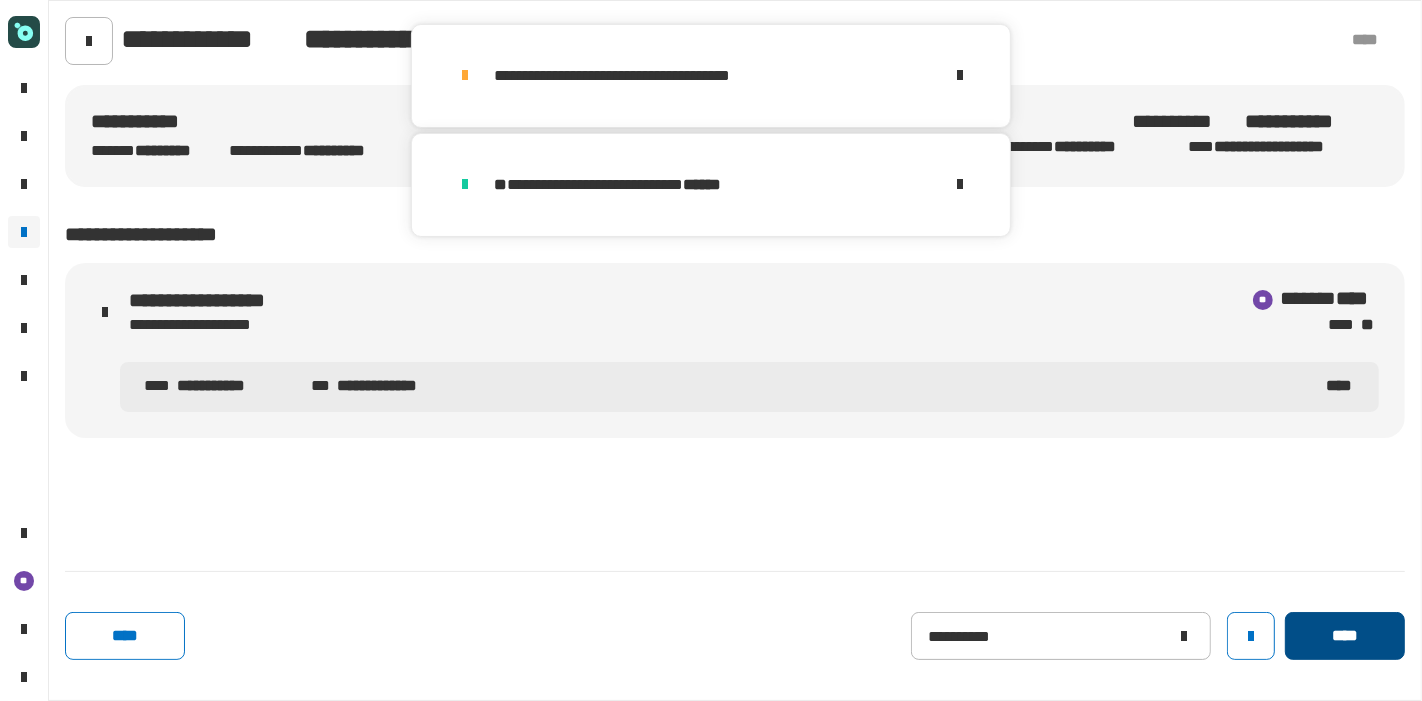 click on "****" 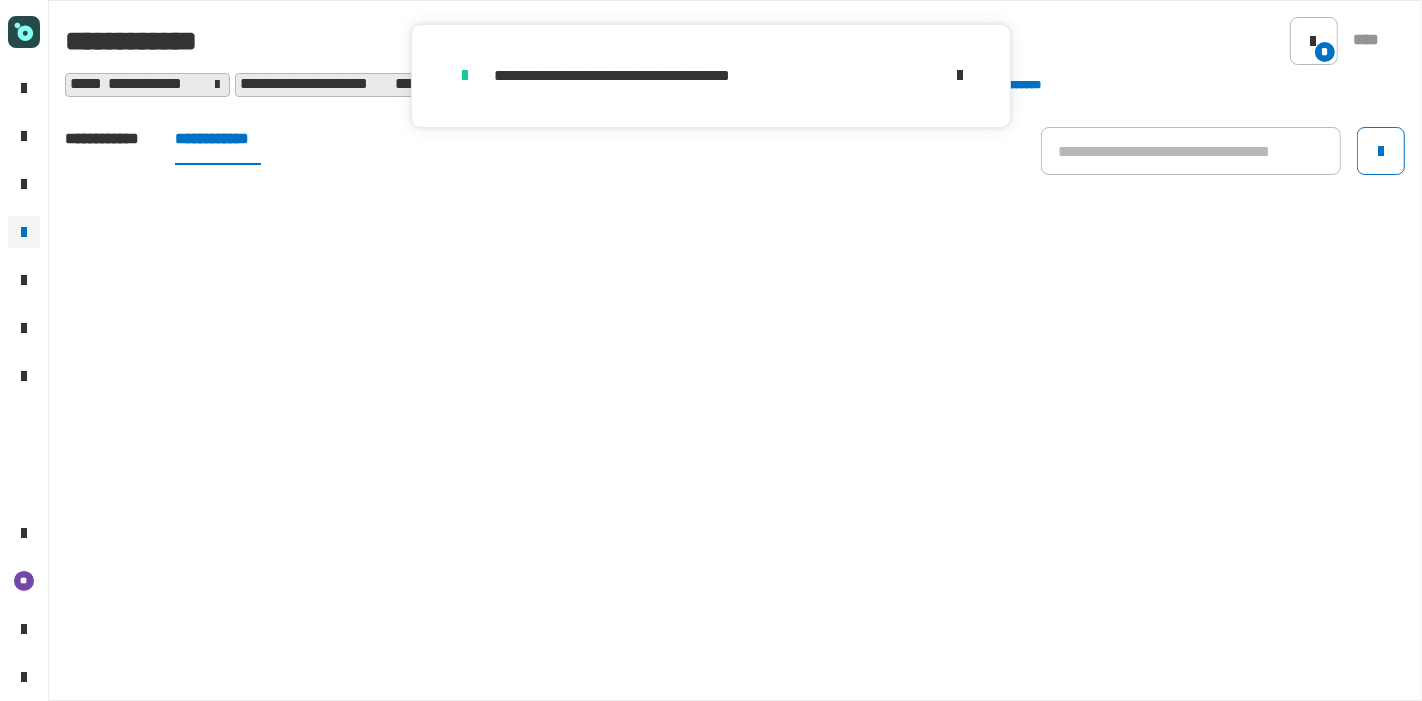 click on "**********" 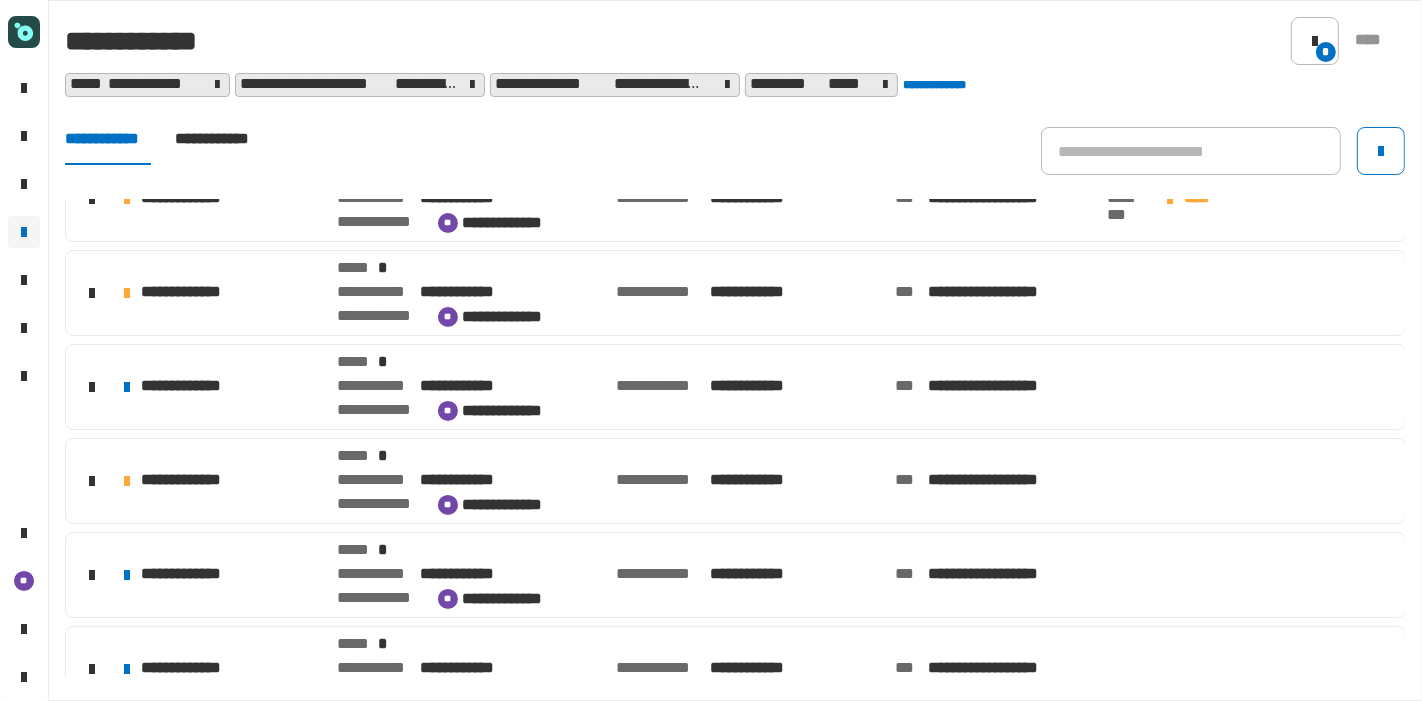 scroll, scrollTop: 141, scrollLeft: 0, axis: vertical 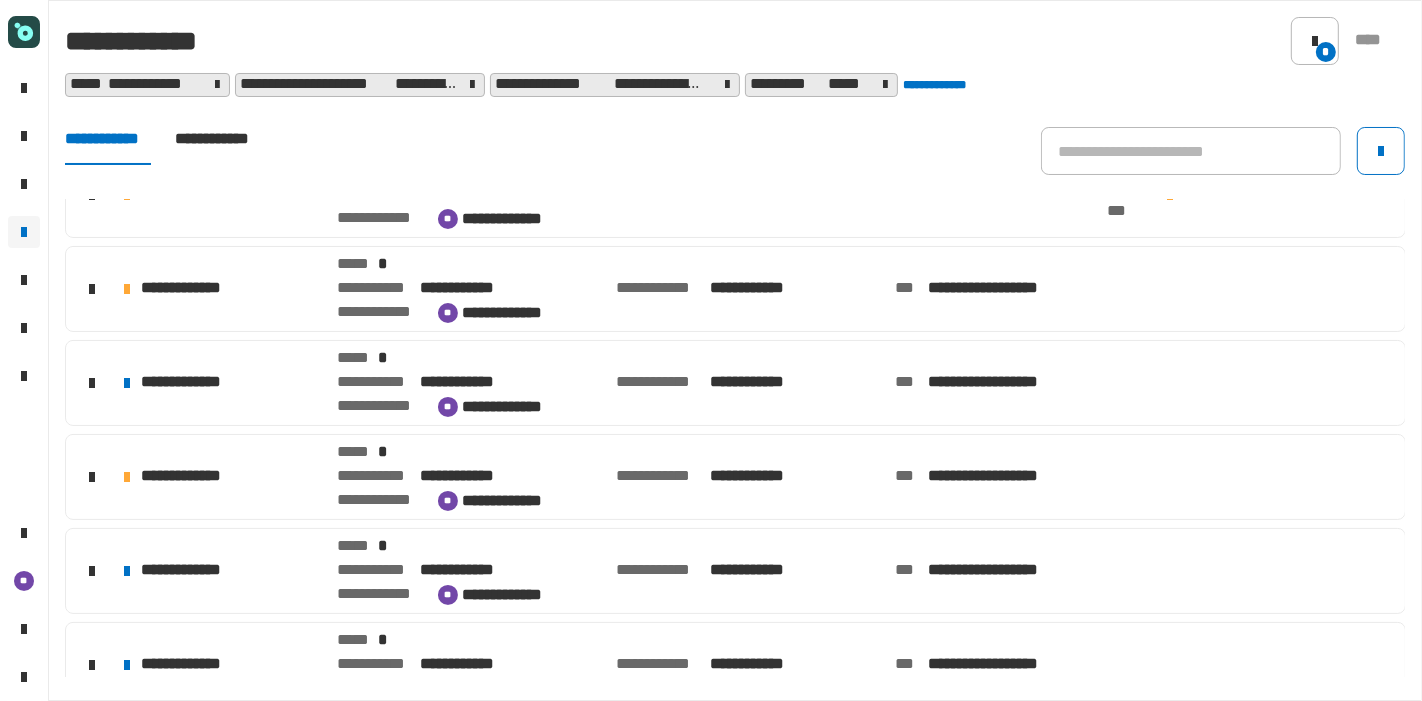 click on "**********" 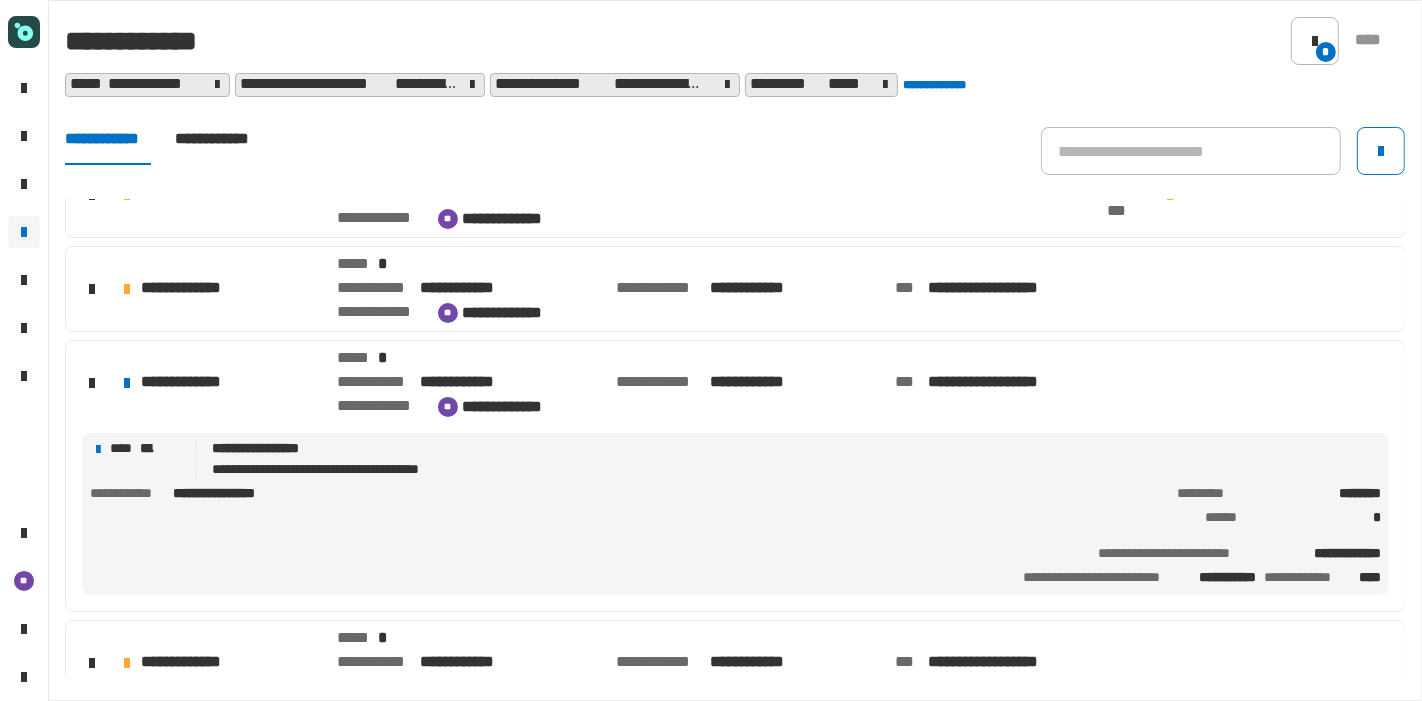 click on "**********" 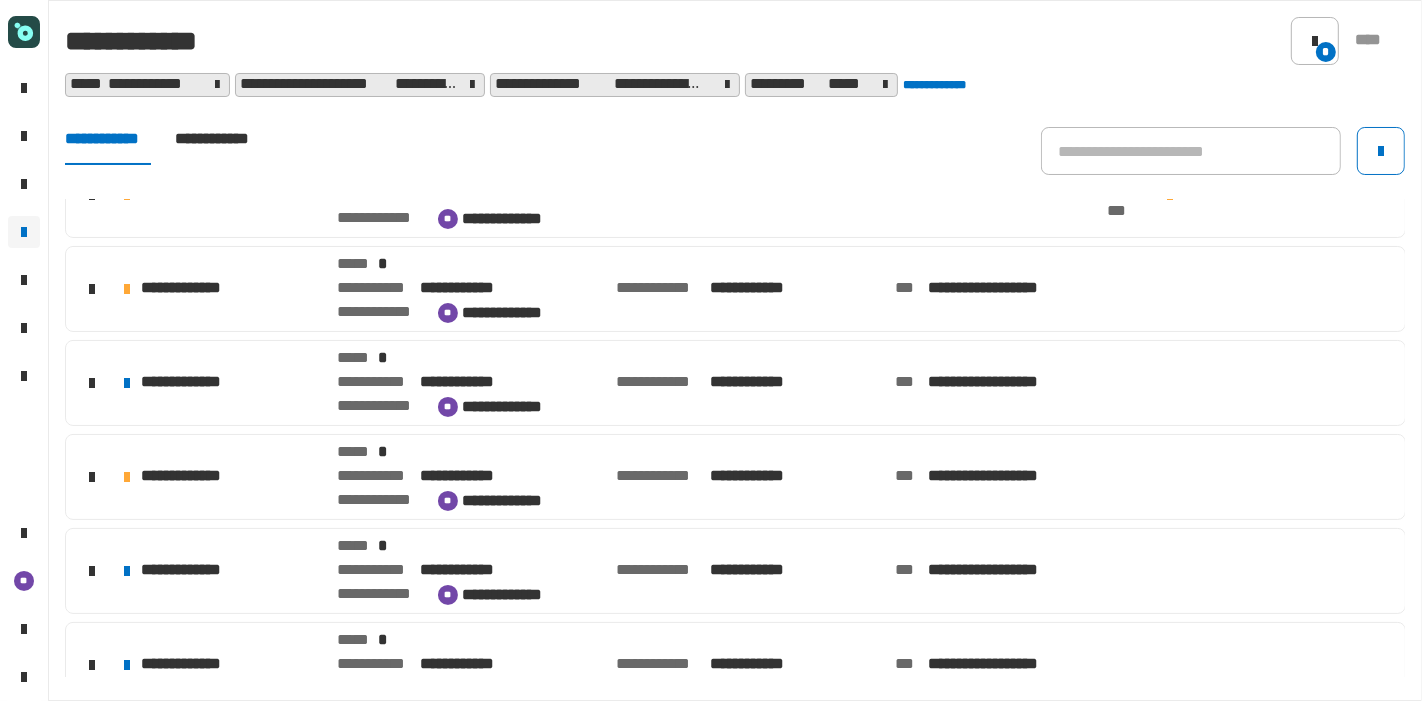 click on "**********" 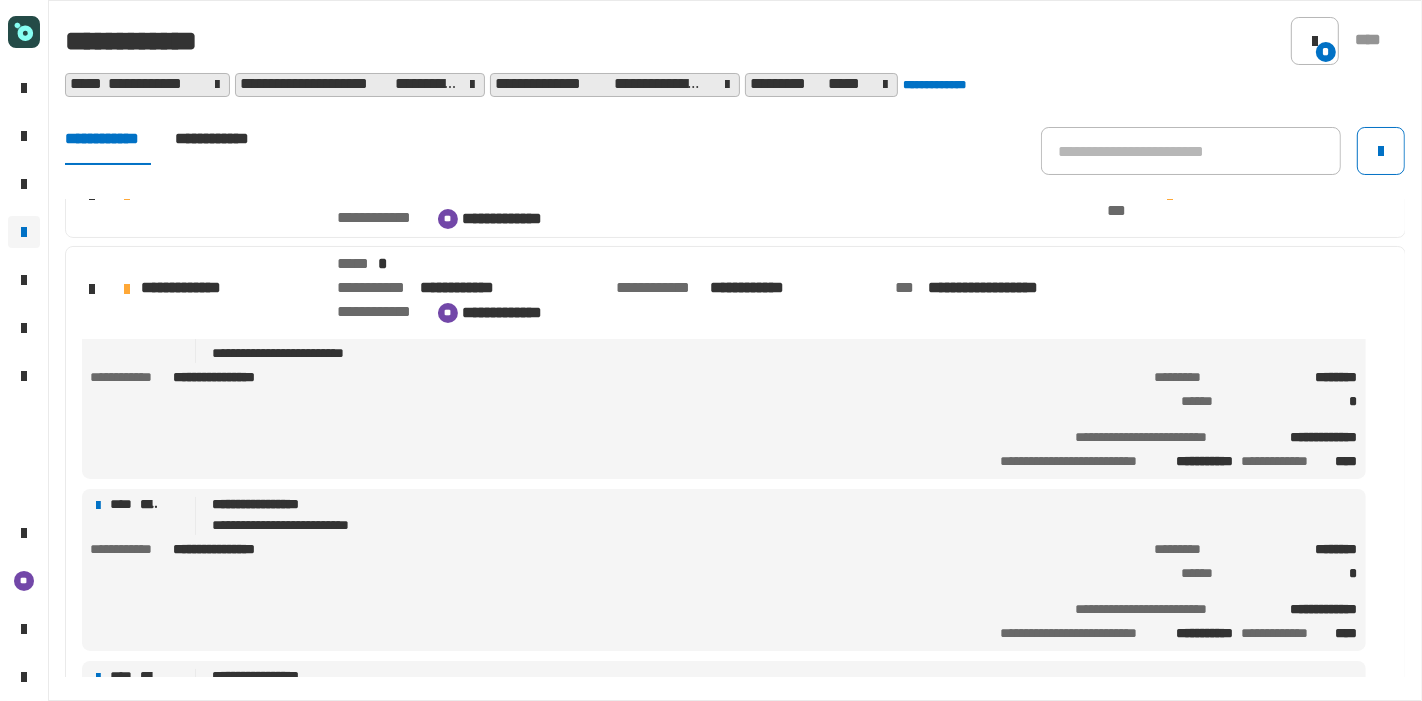 scroll, scrollTop: 472, scrollLeft: 0, axis: vertical 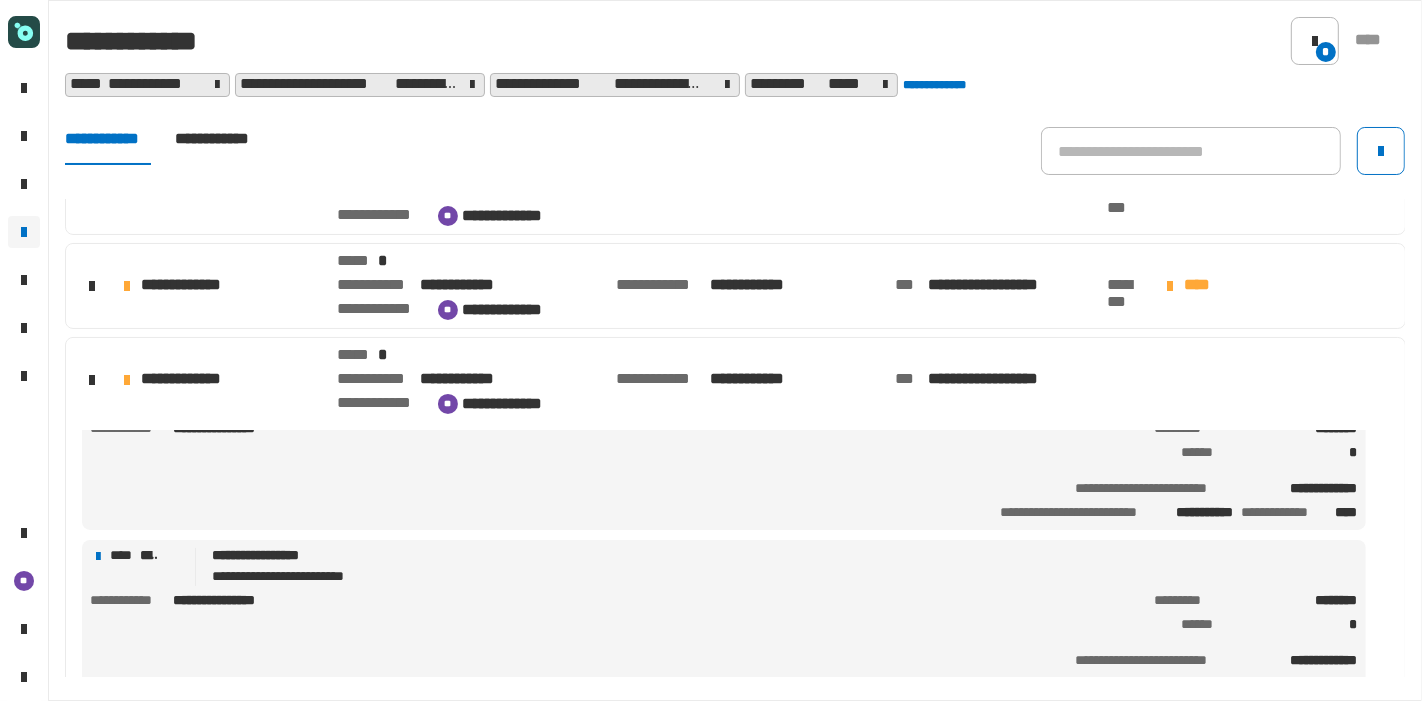 click on "**********" 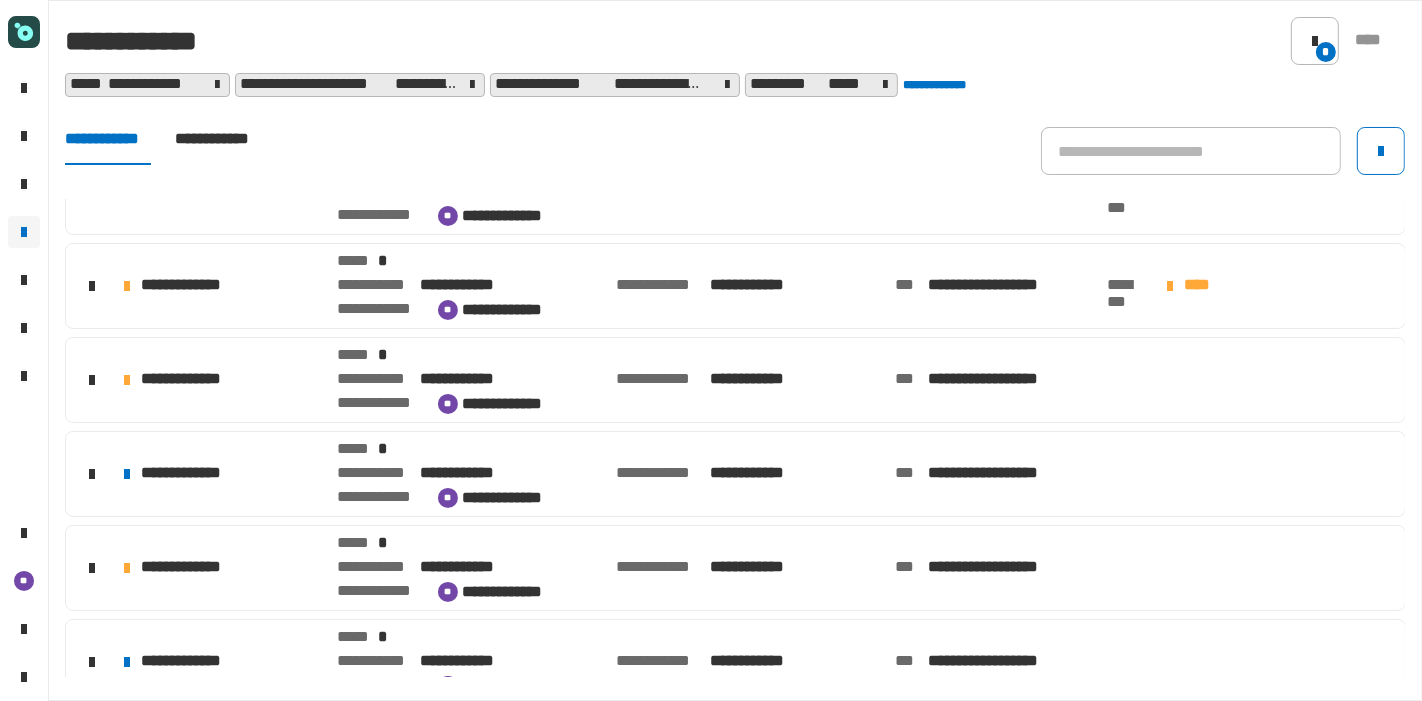 scroll, scrollTop: 0, scrollLeft: 0, axis: both 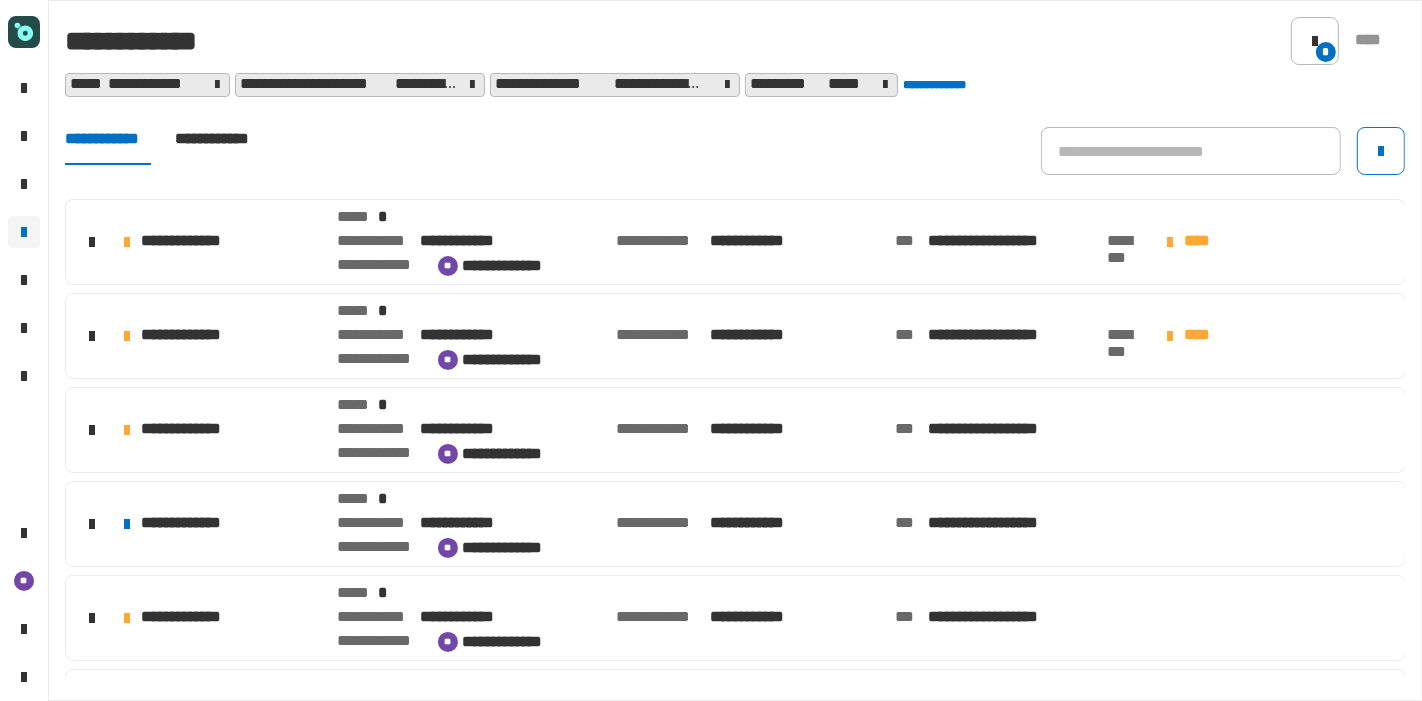 click on "**********" 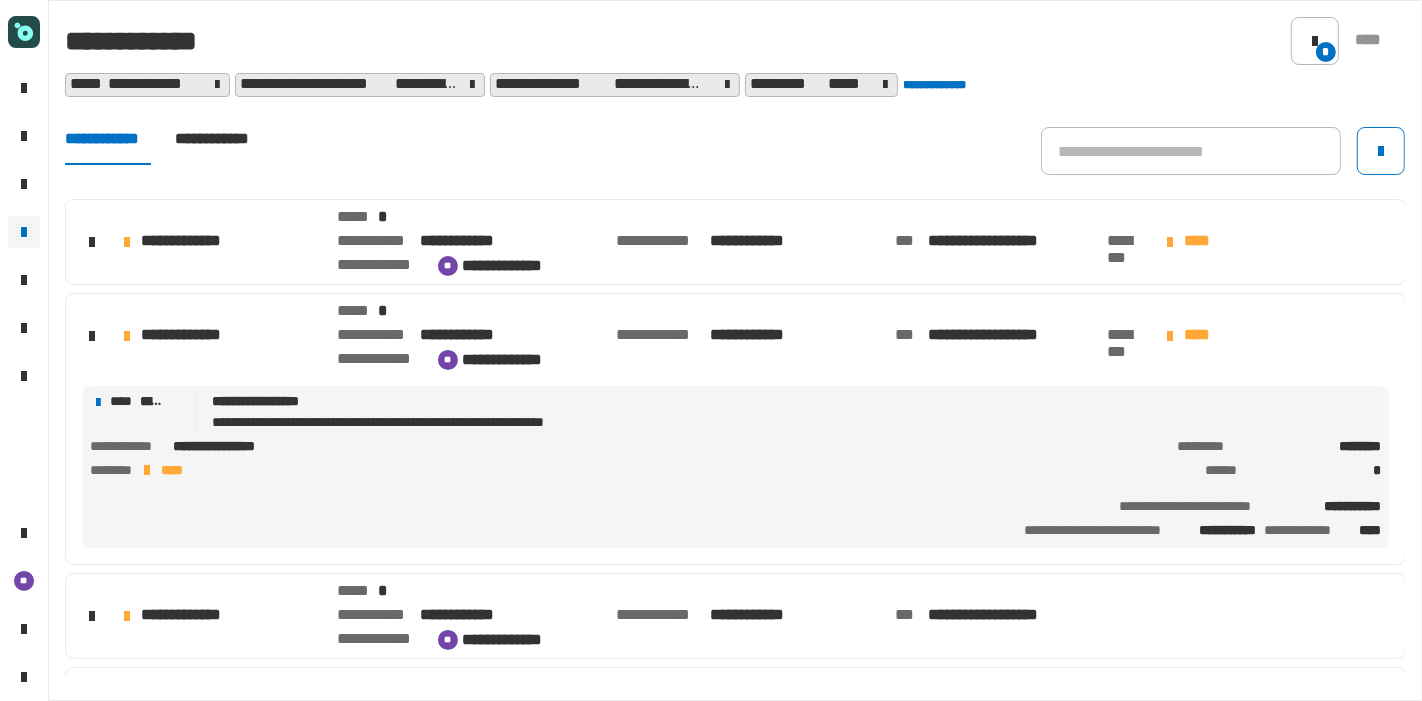 click on "**********" 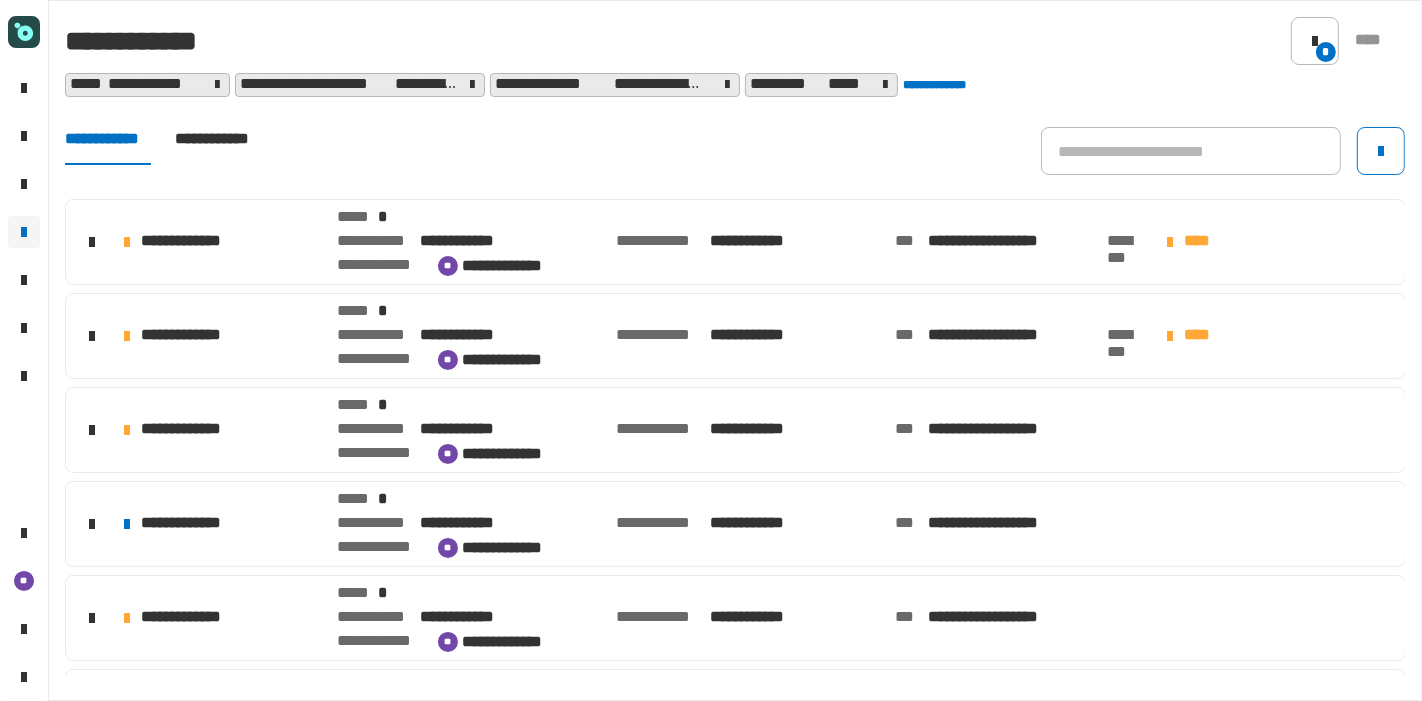 click on "**********" 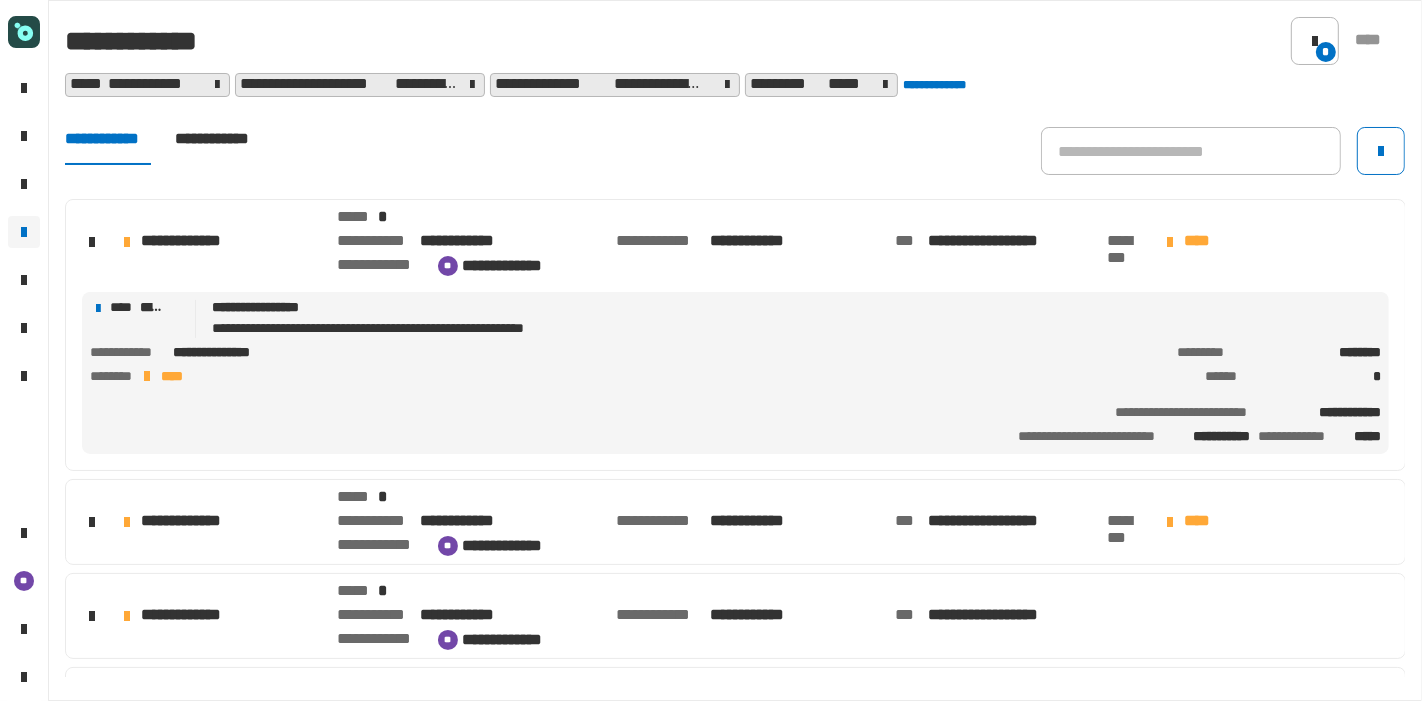 click on "**********" 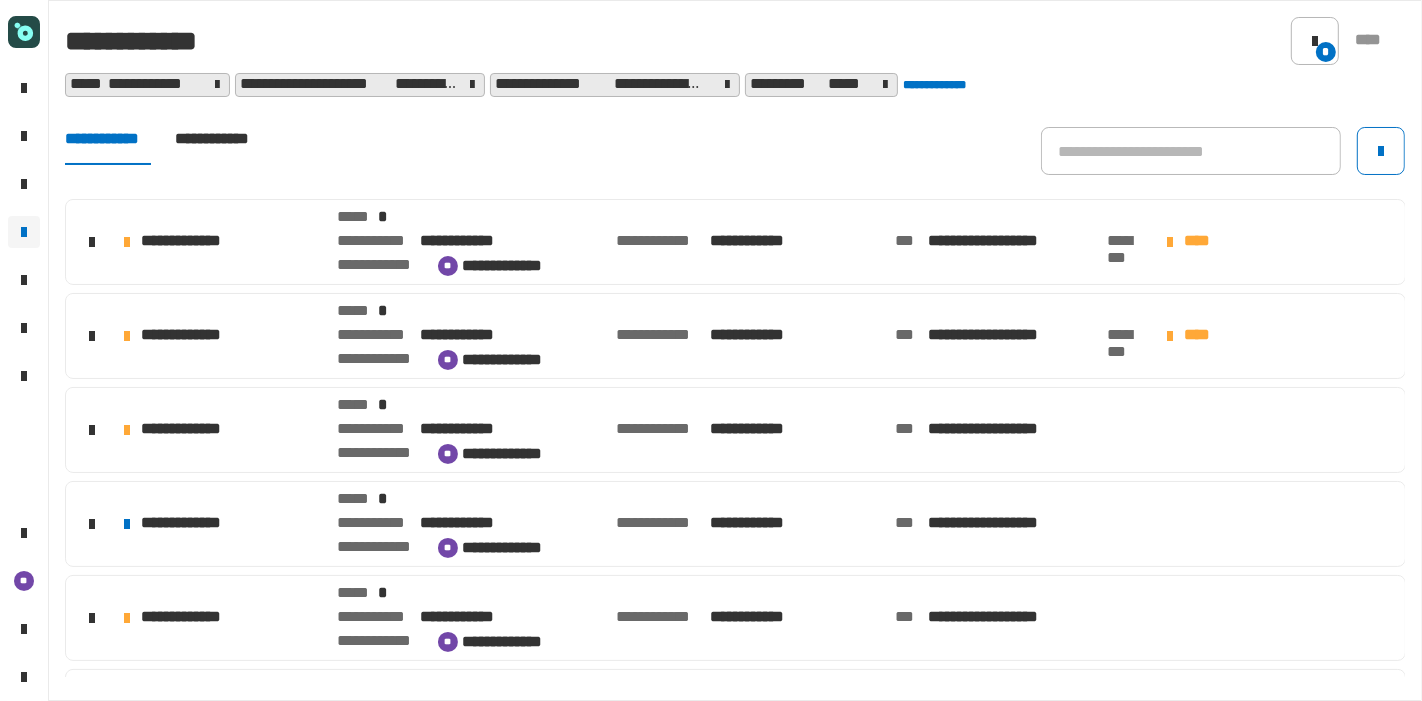 click on "**********" 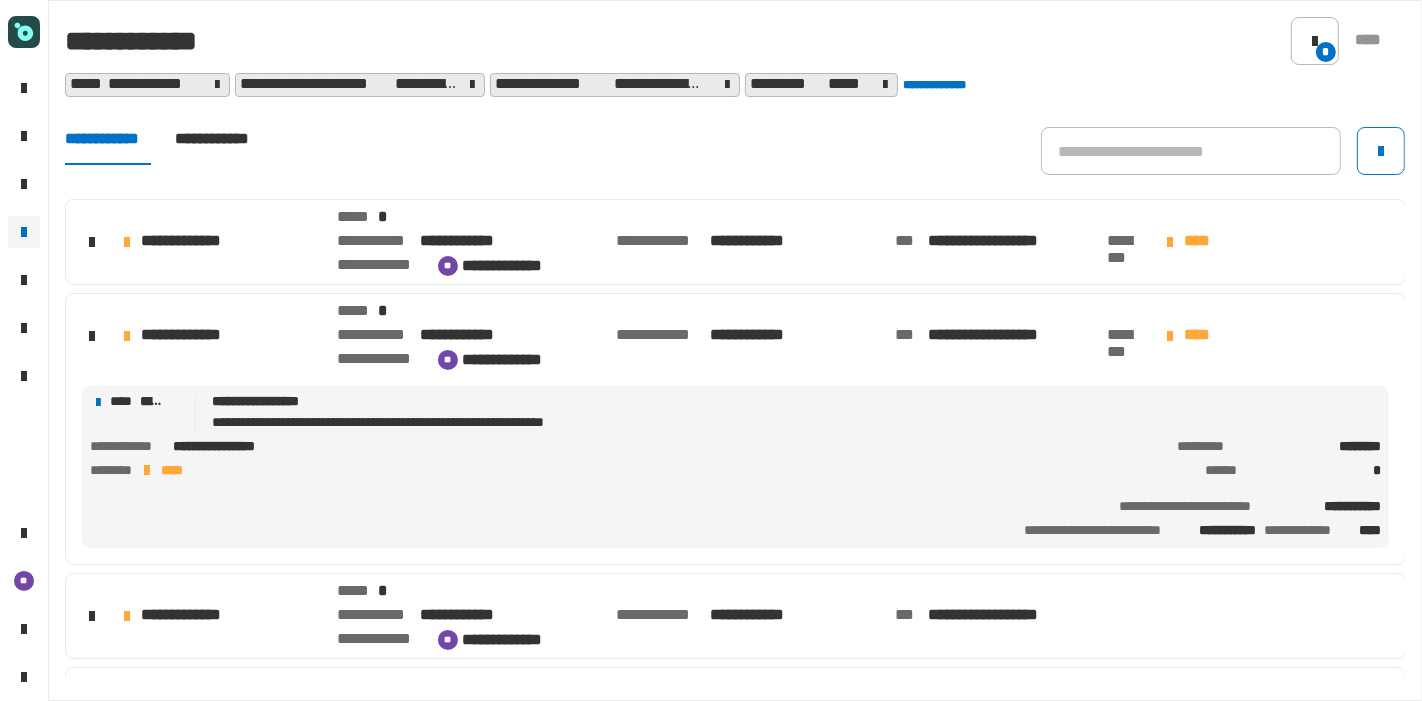 click on "**********" 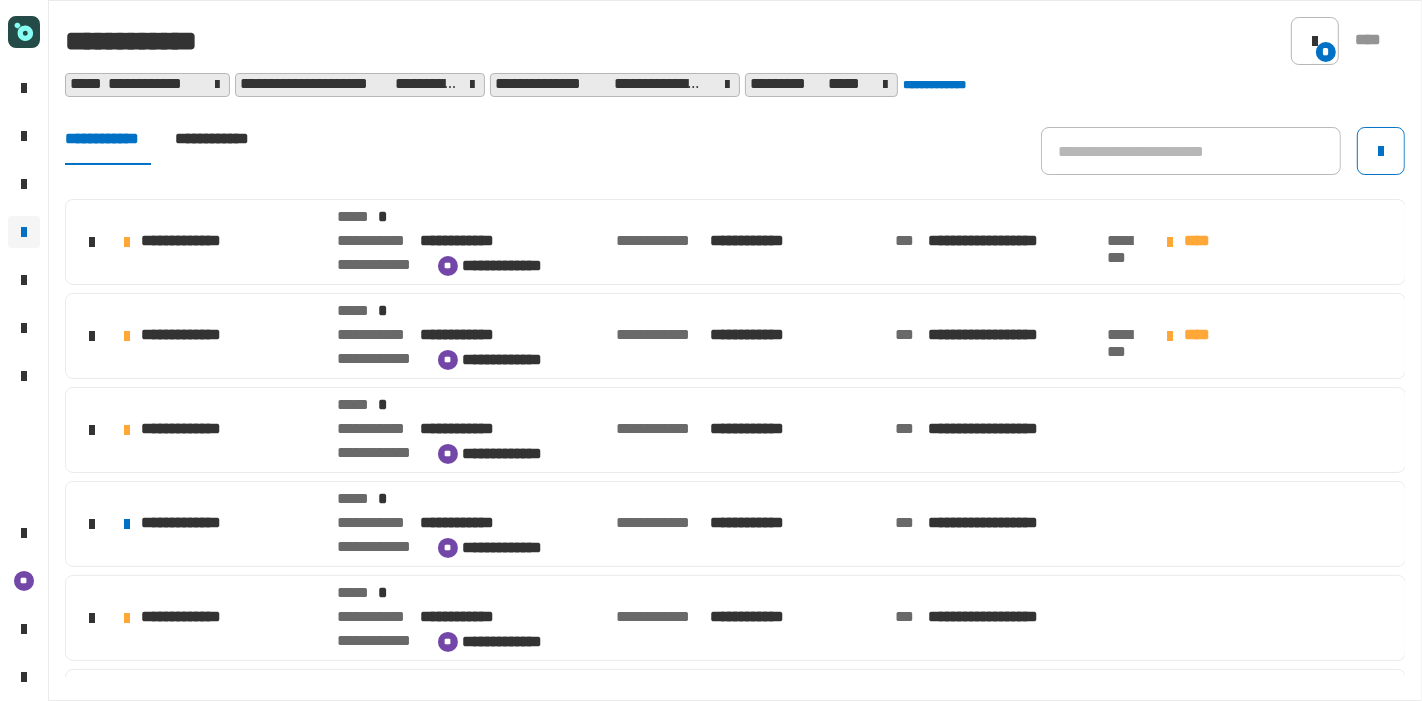 click on "**********" 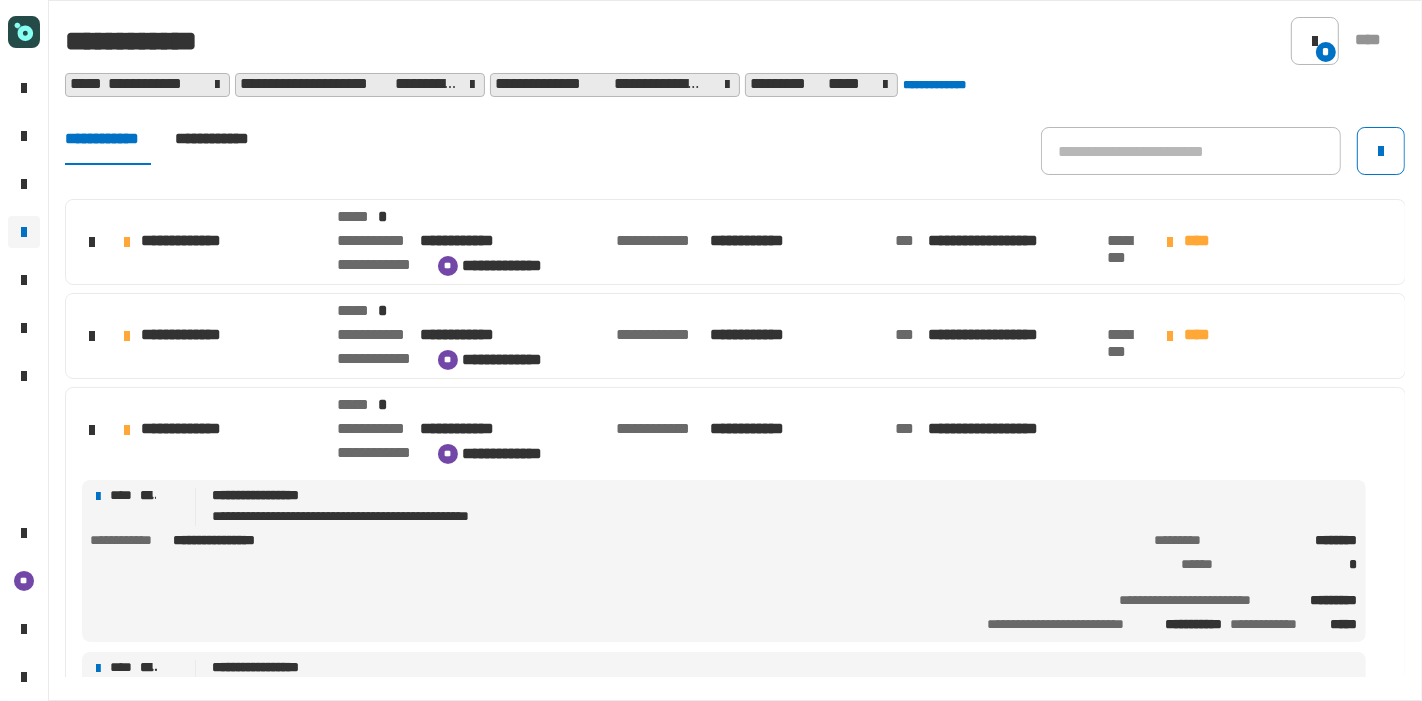 click on "**********" 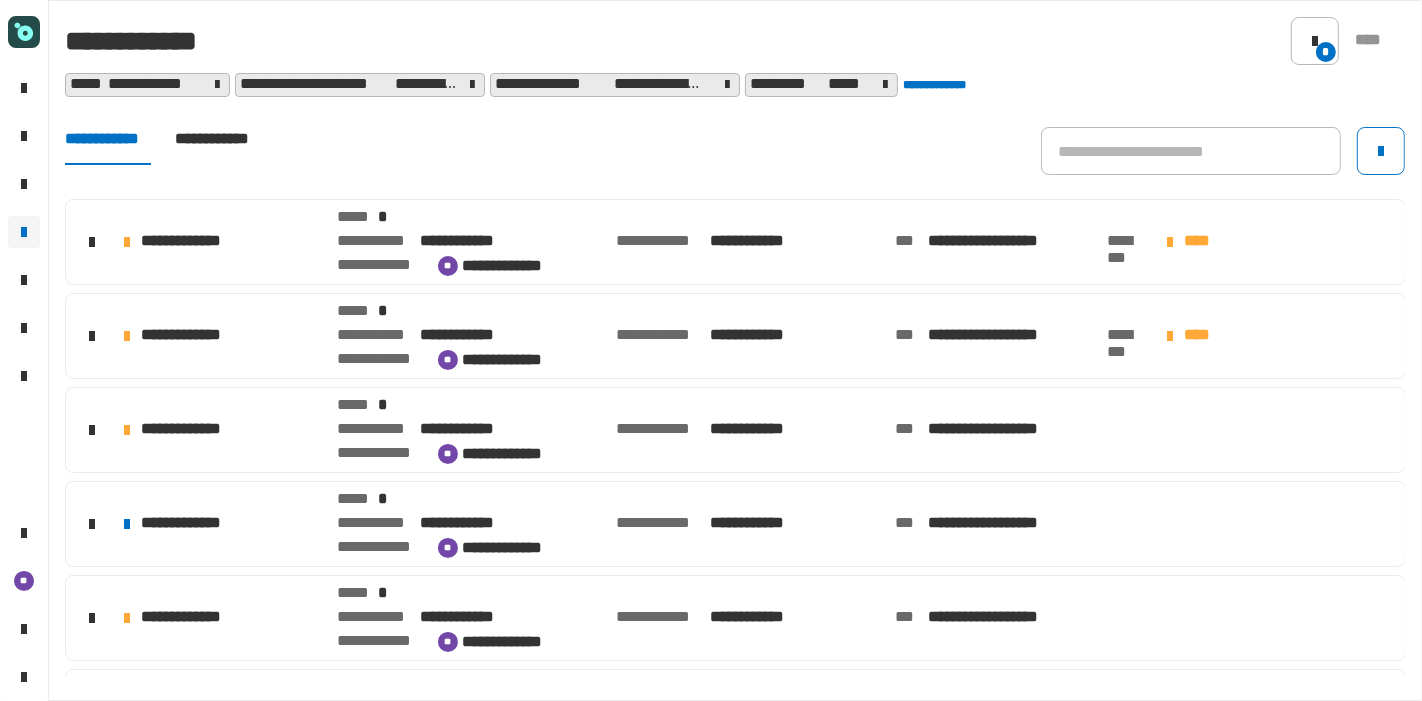 click on "**********" 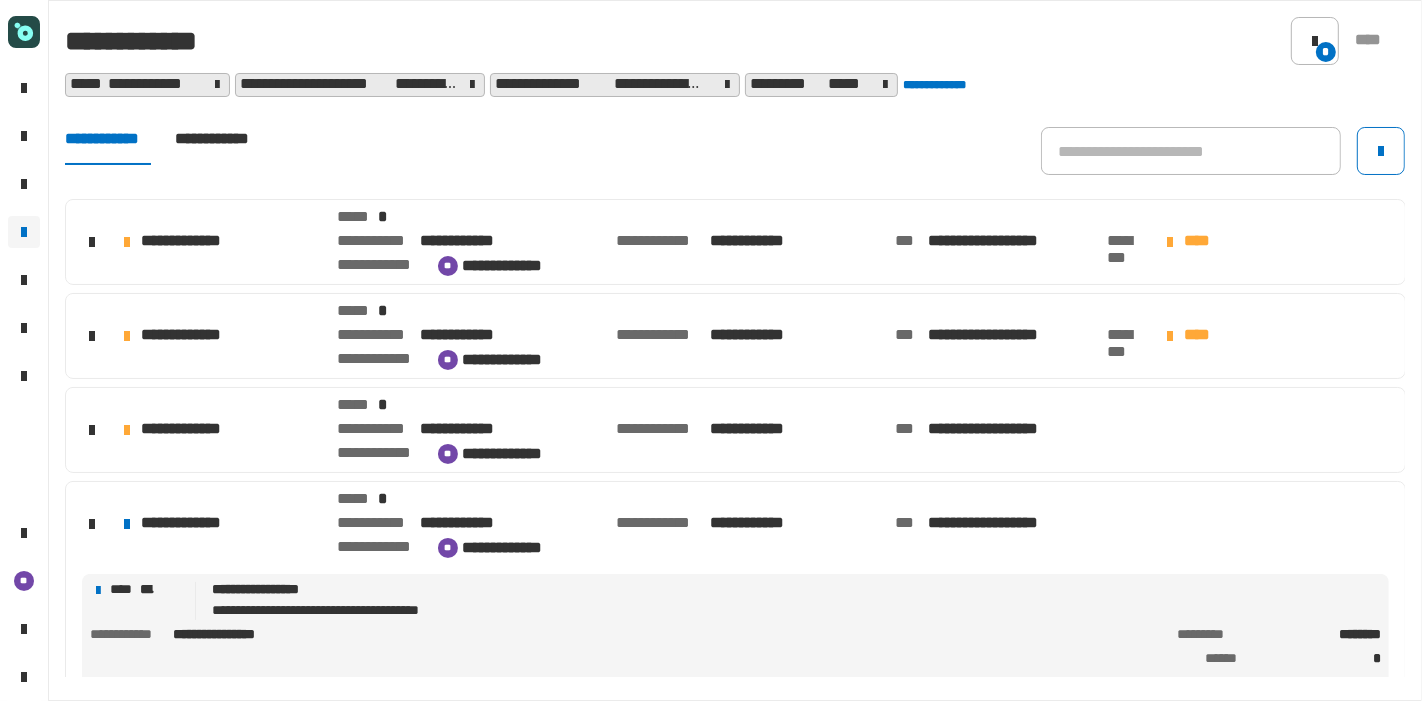 scroll, scrollTop: 115, scrollLeft: 0, axis: vertical 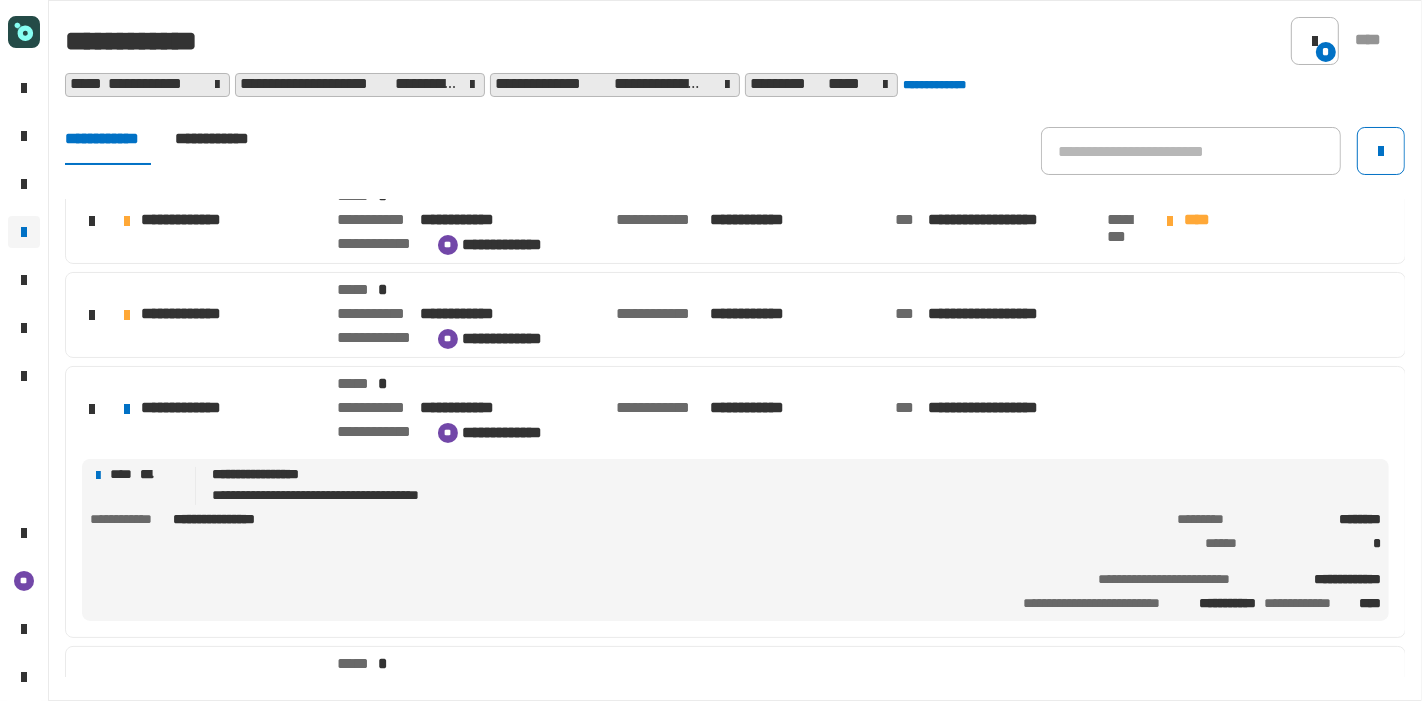 click on "**********" 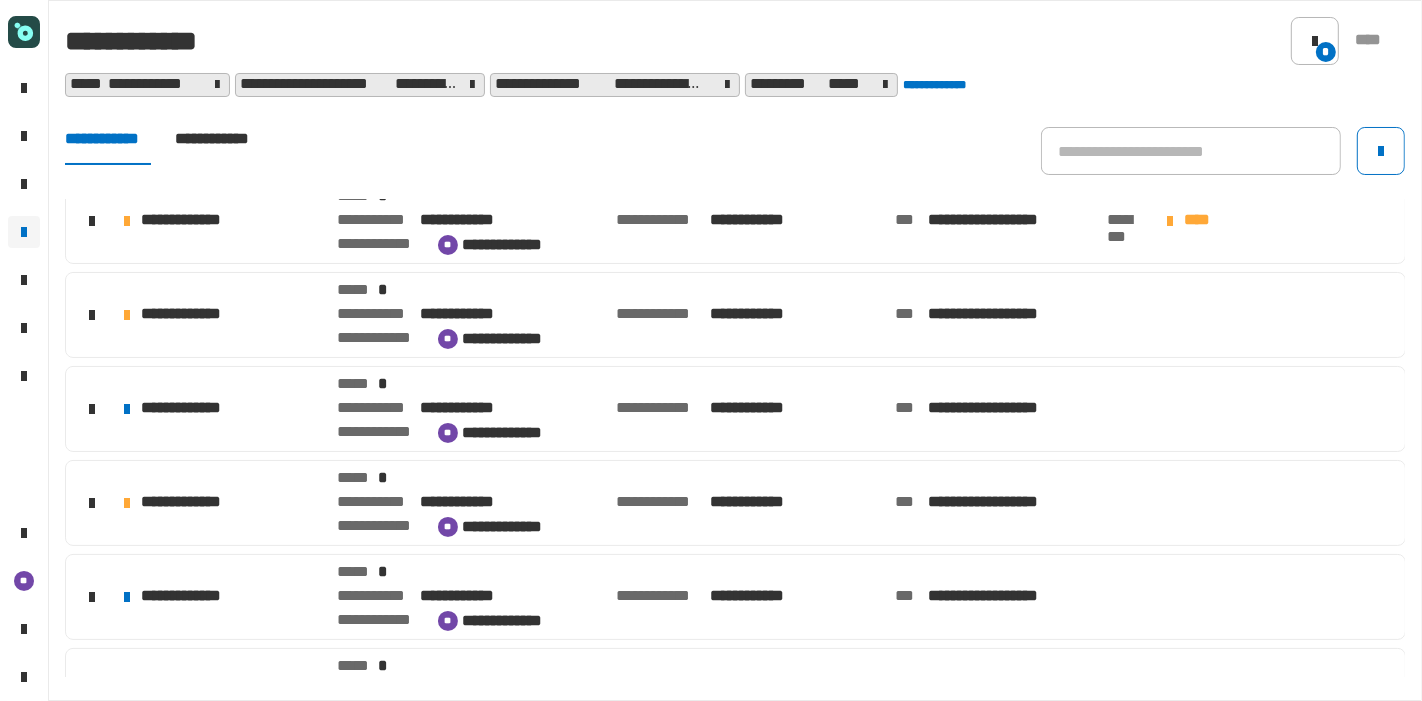 click on "**********" 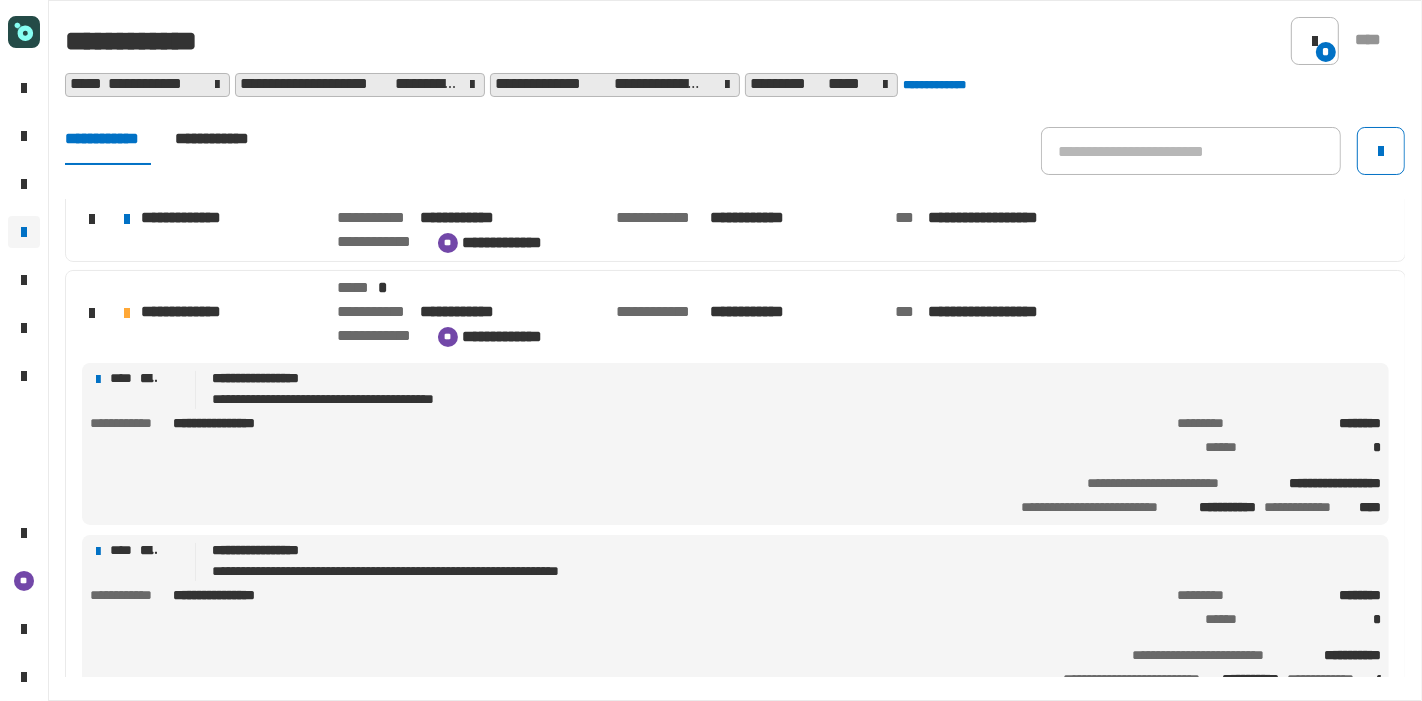 scroll, scrollTop: 304, scrollLeft: 0, axis: vertical 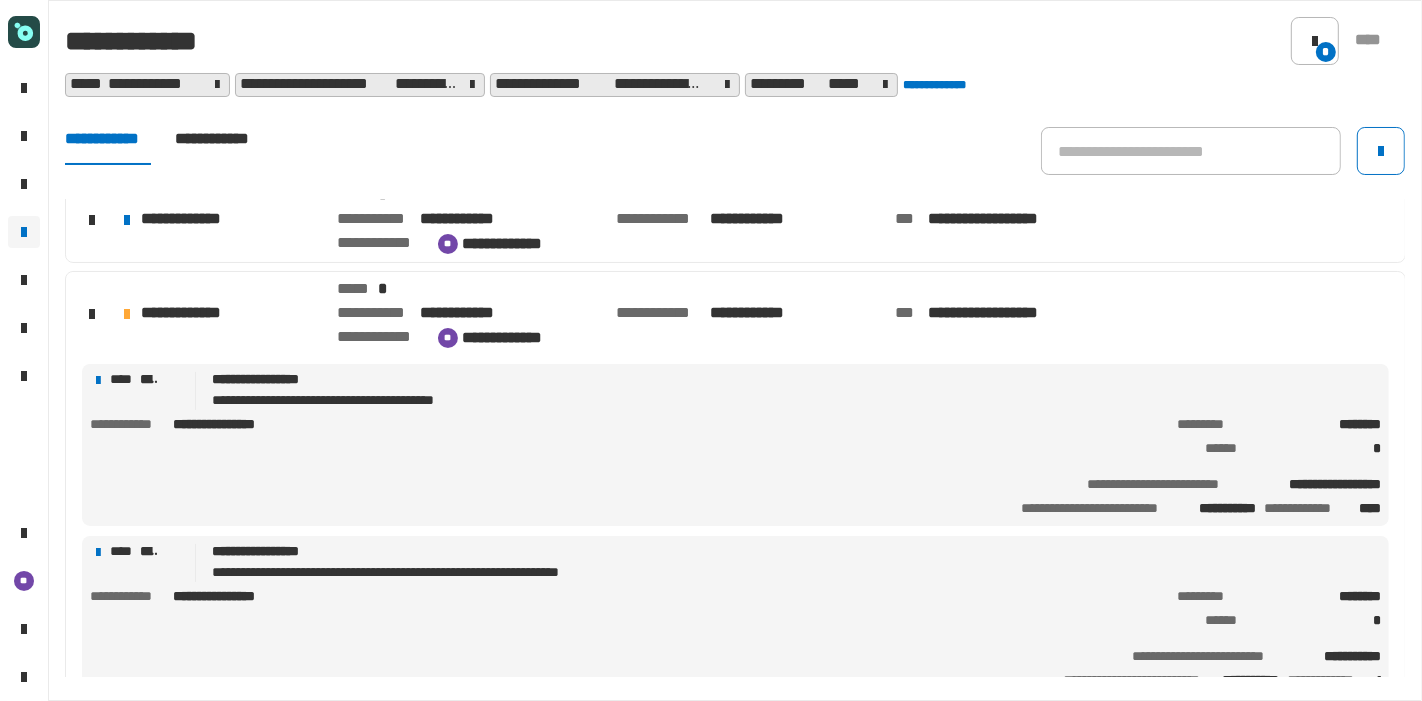 click on "**********" 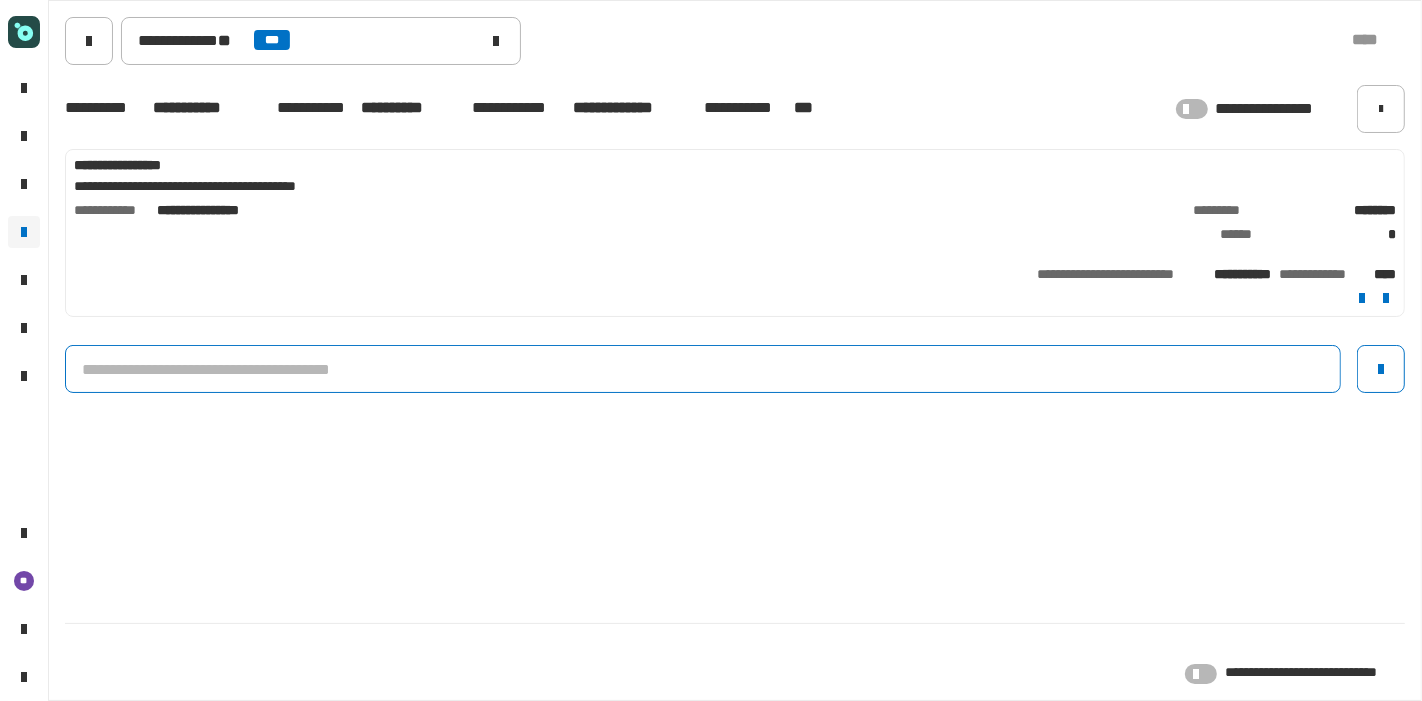 click 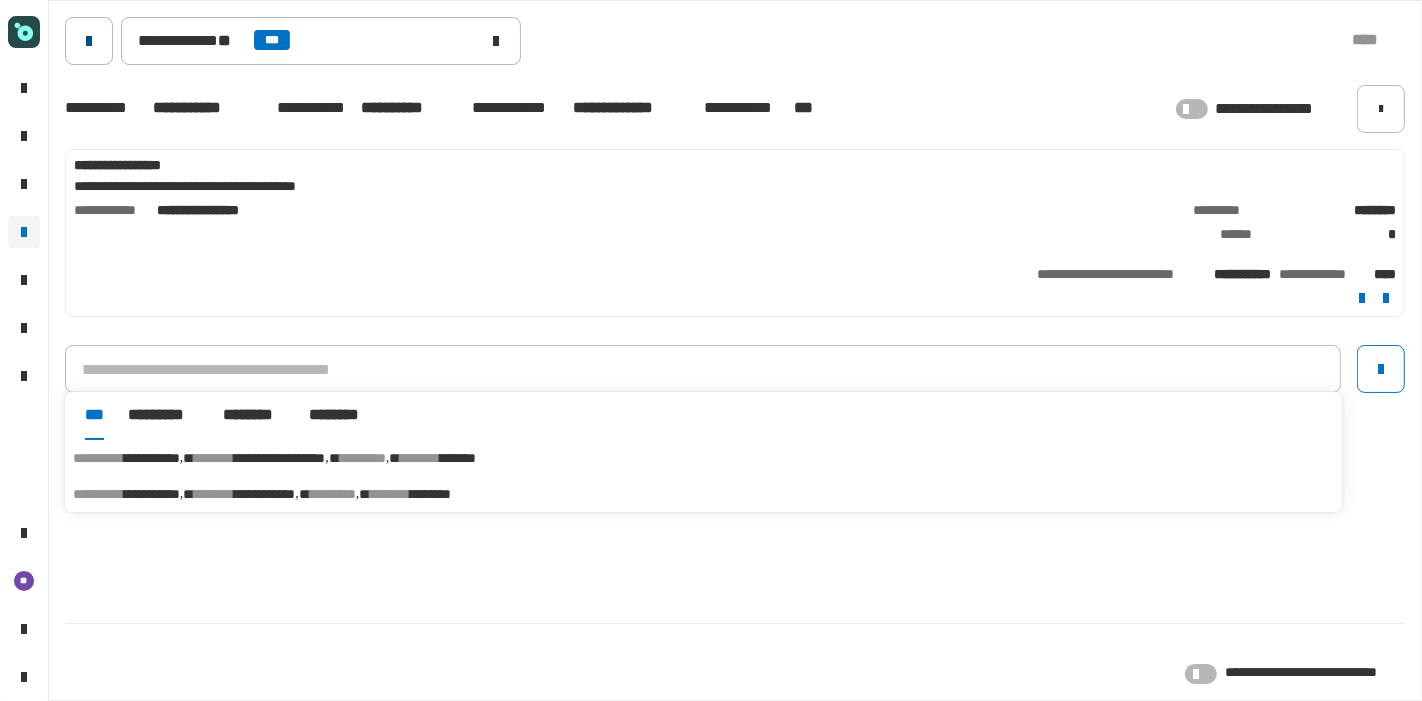 click 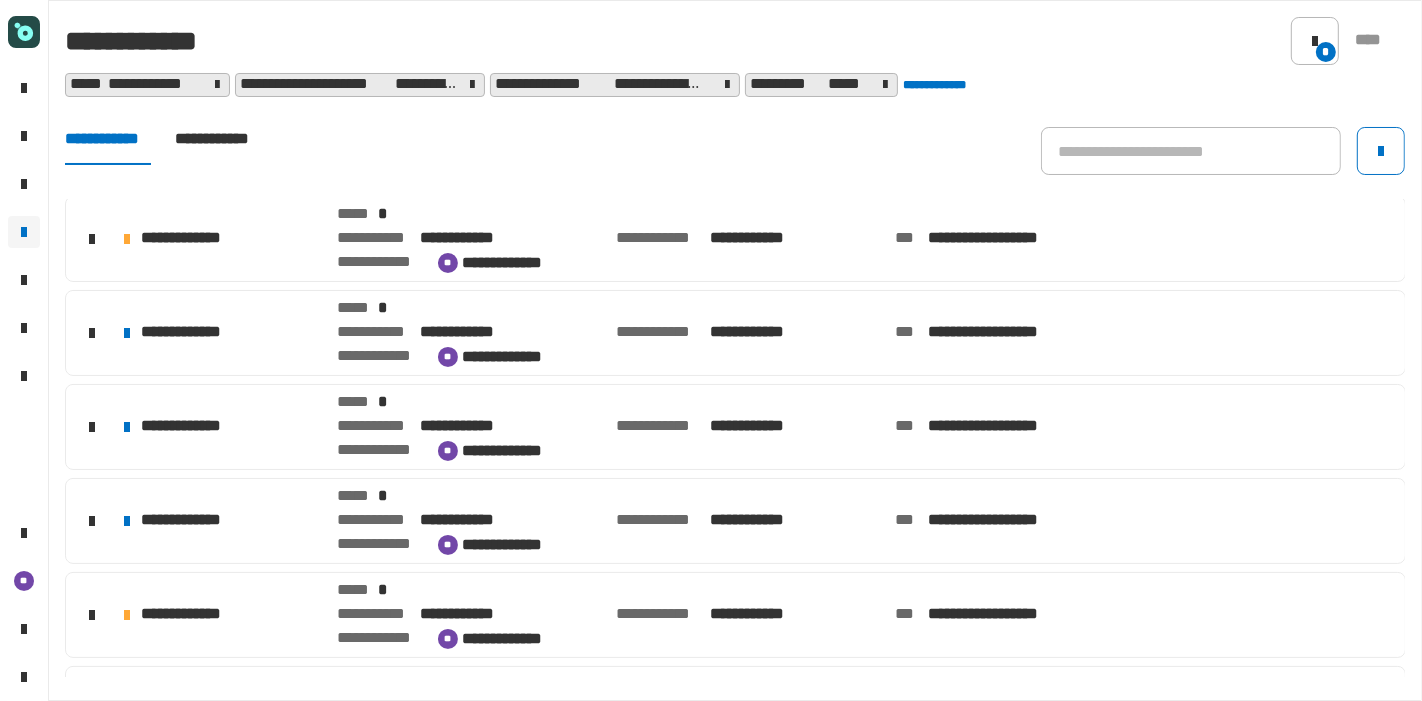 scroll, scrollTop: 448, scrollLeft: 0, axis: vertical 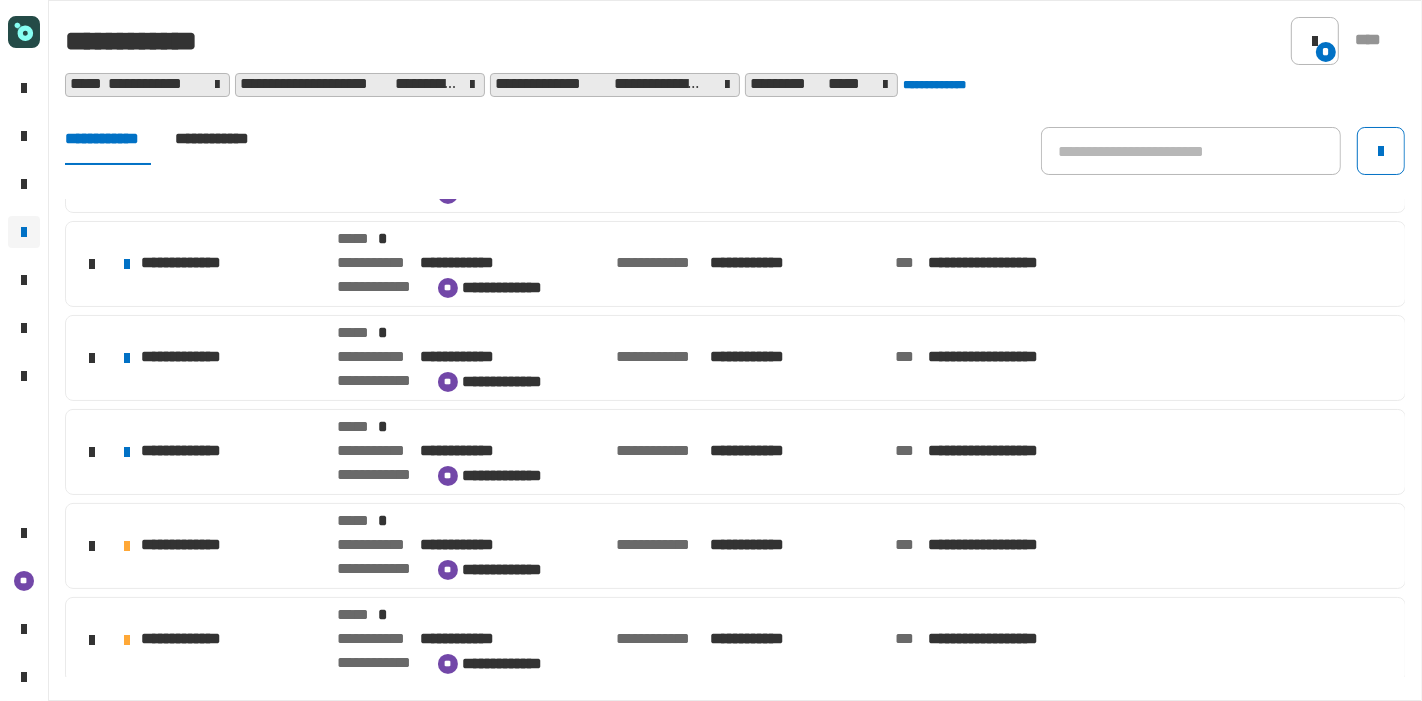 click on "**********" 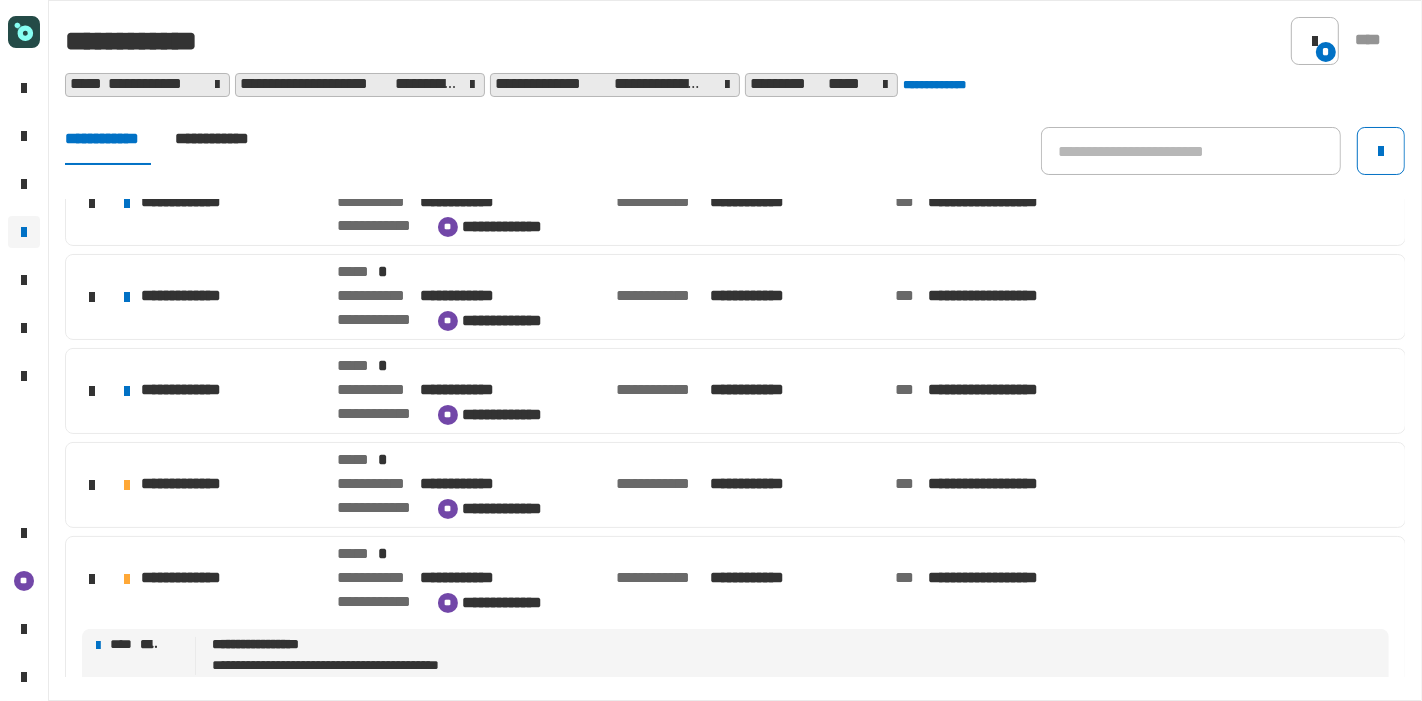 scroll, scrollTop: 514, scrollLeft: 0, axis: vertical 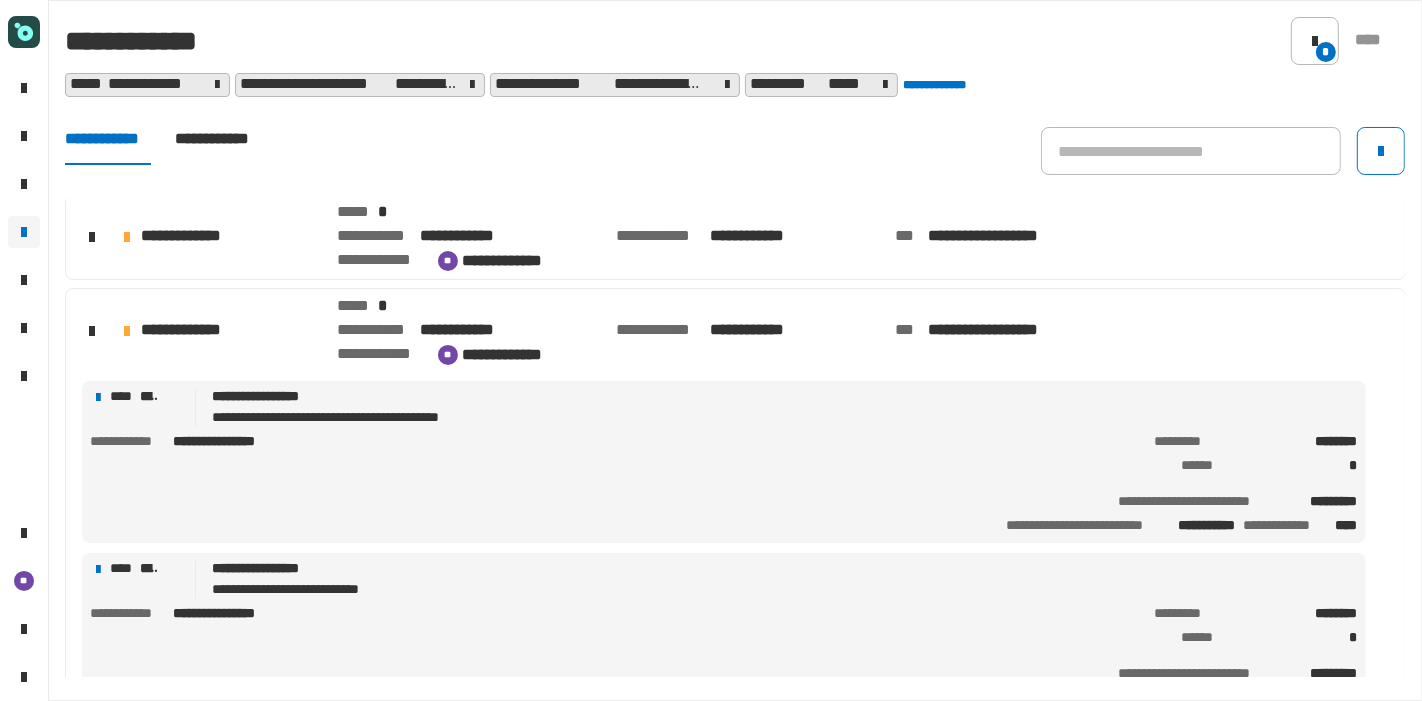 click on "**********" 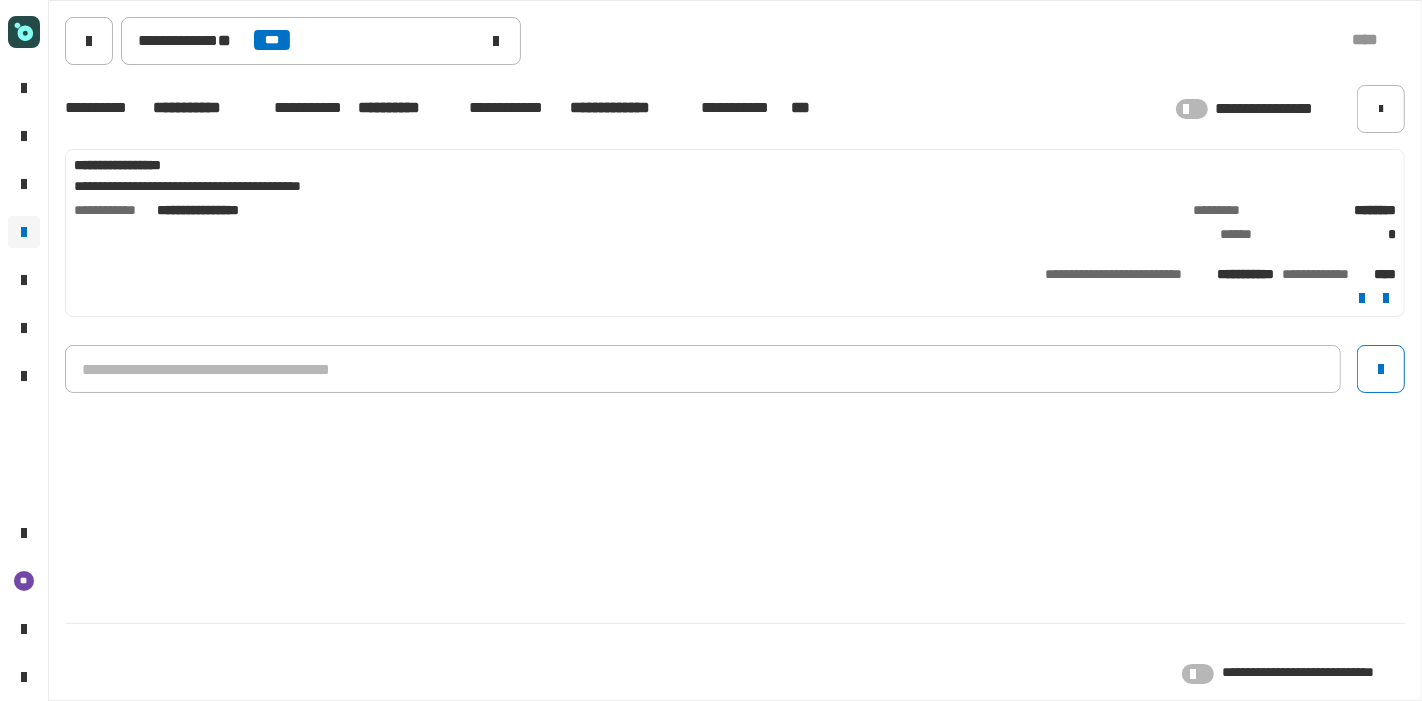 click 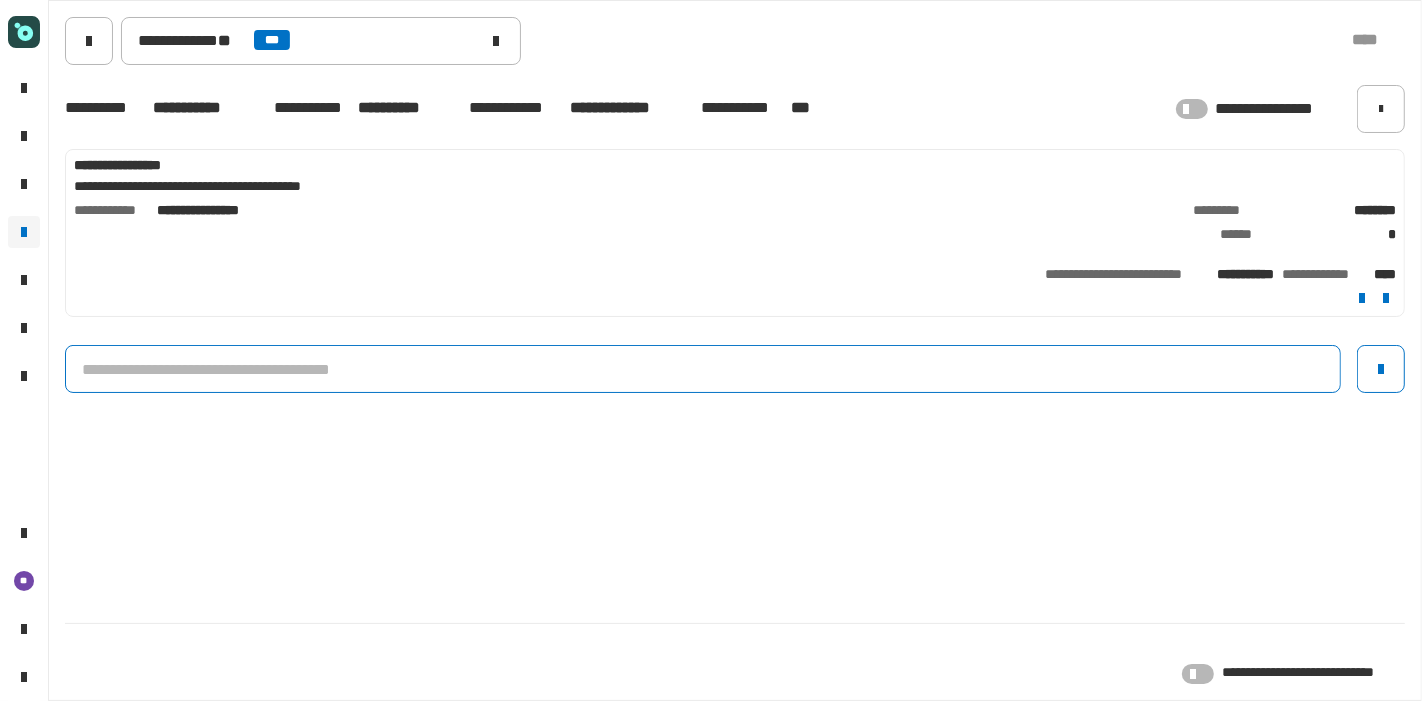 click 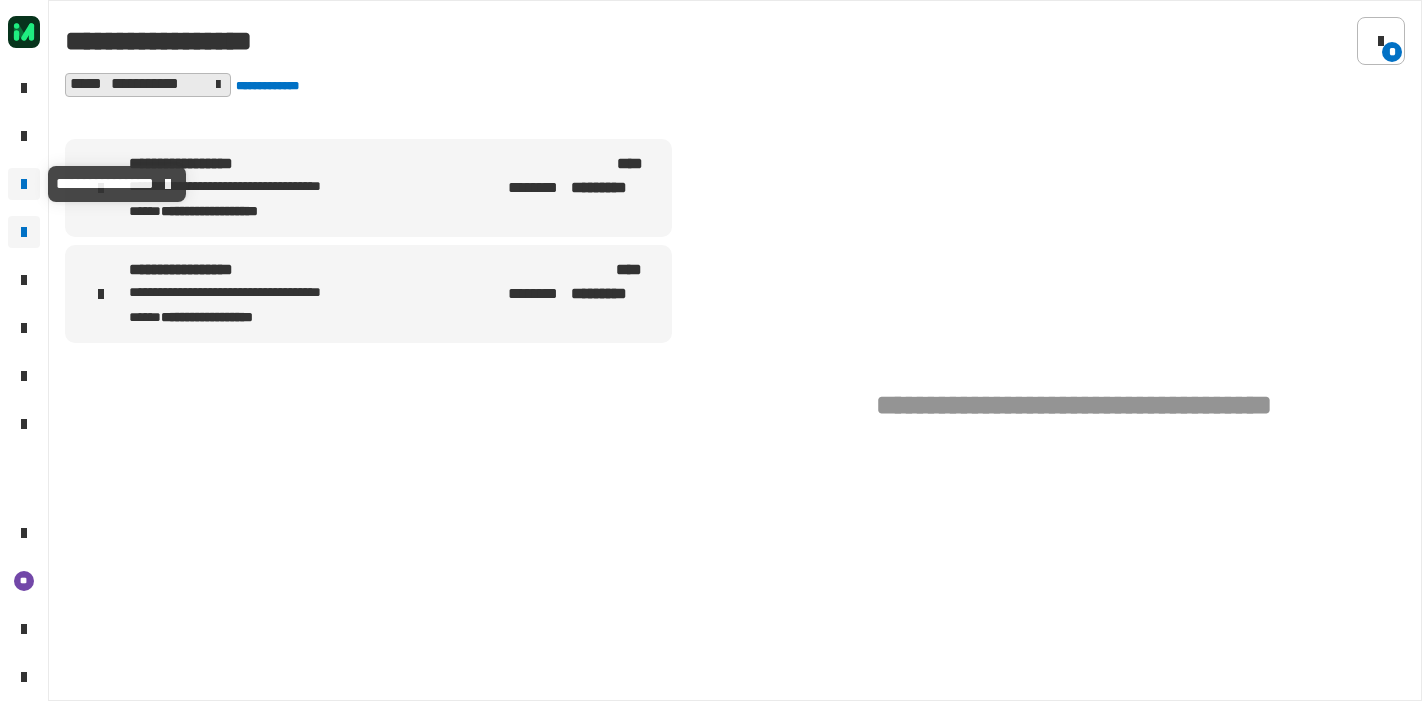 scroll, scrollTop: 0, scrollLeft: 0, axis: both 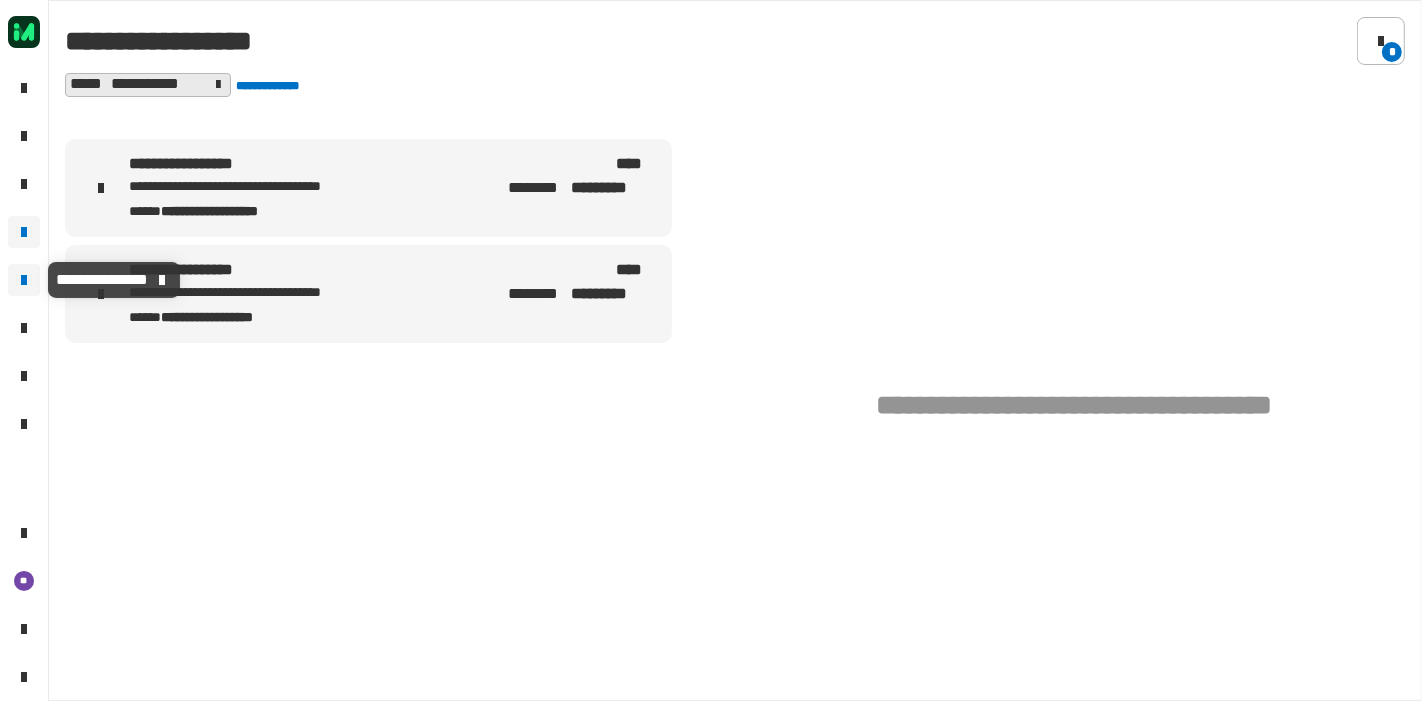 click 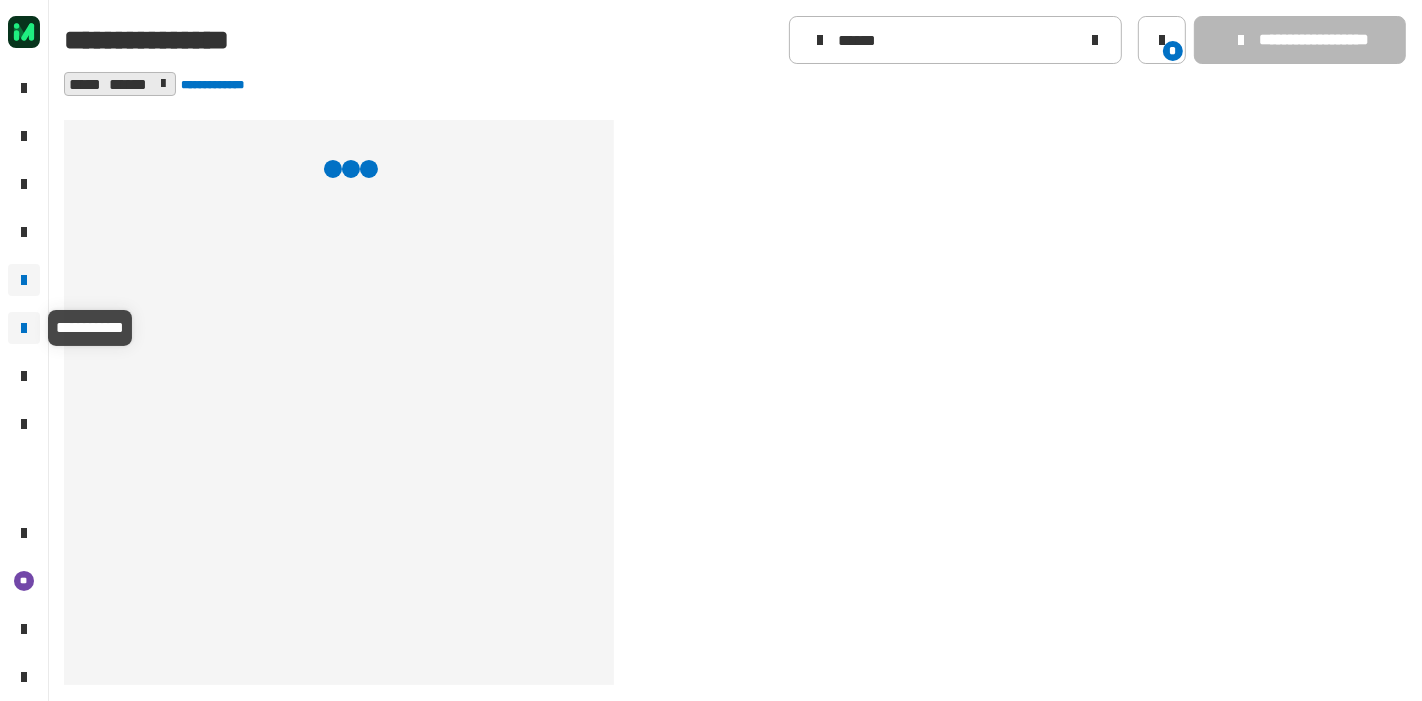 click 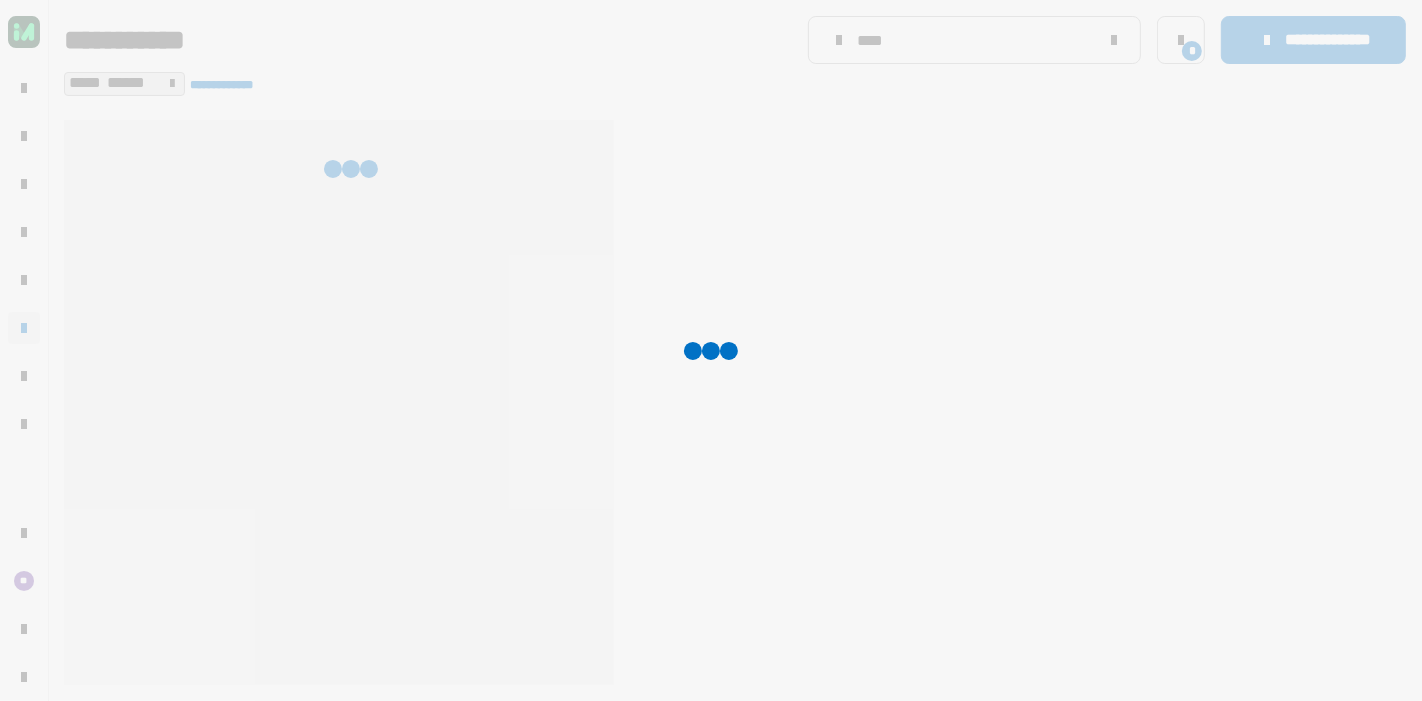 click 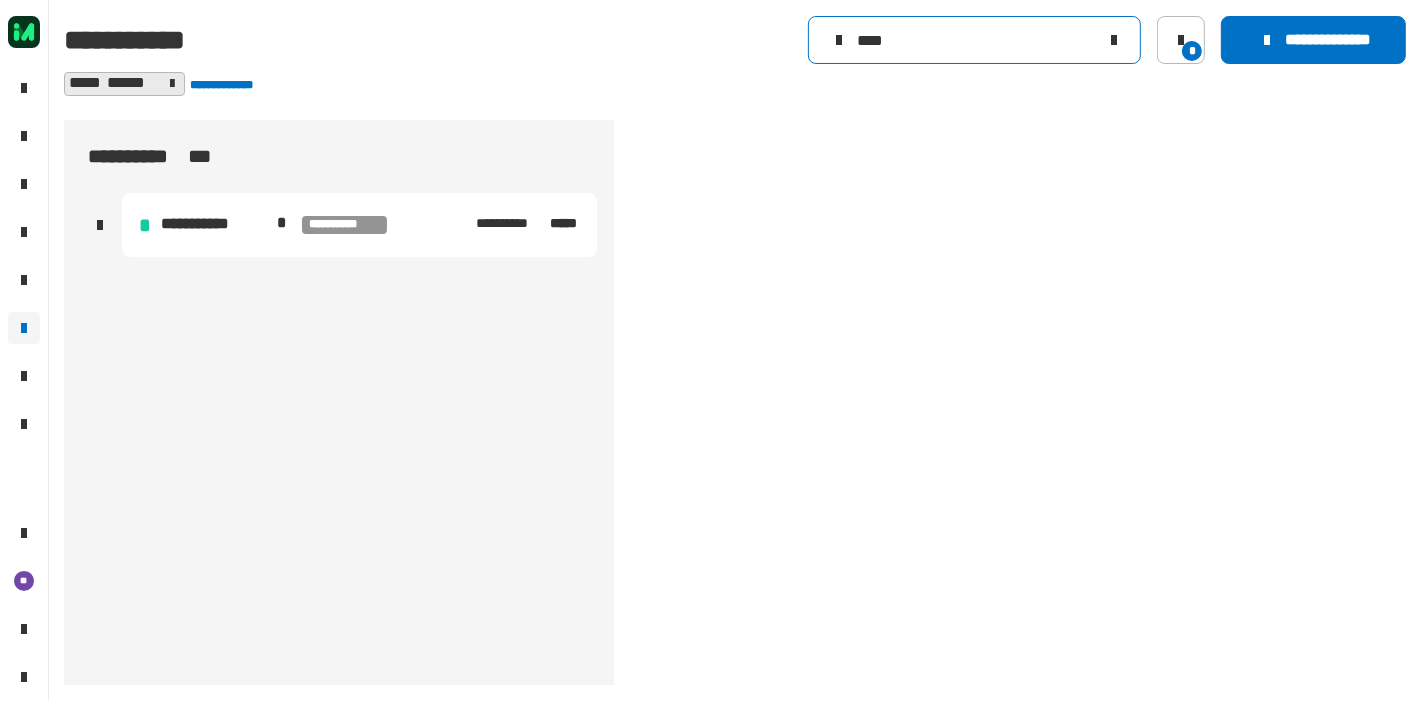 click on "****" 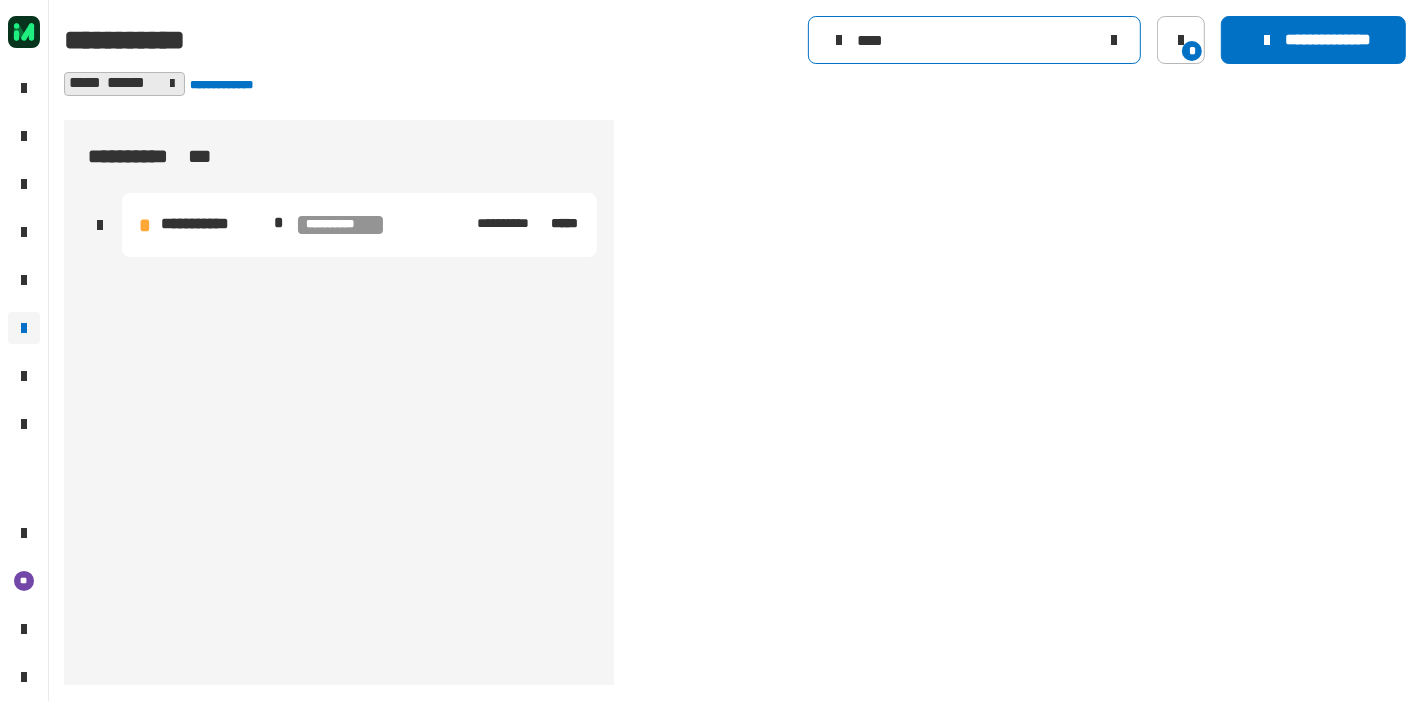 type on "****" 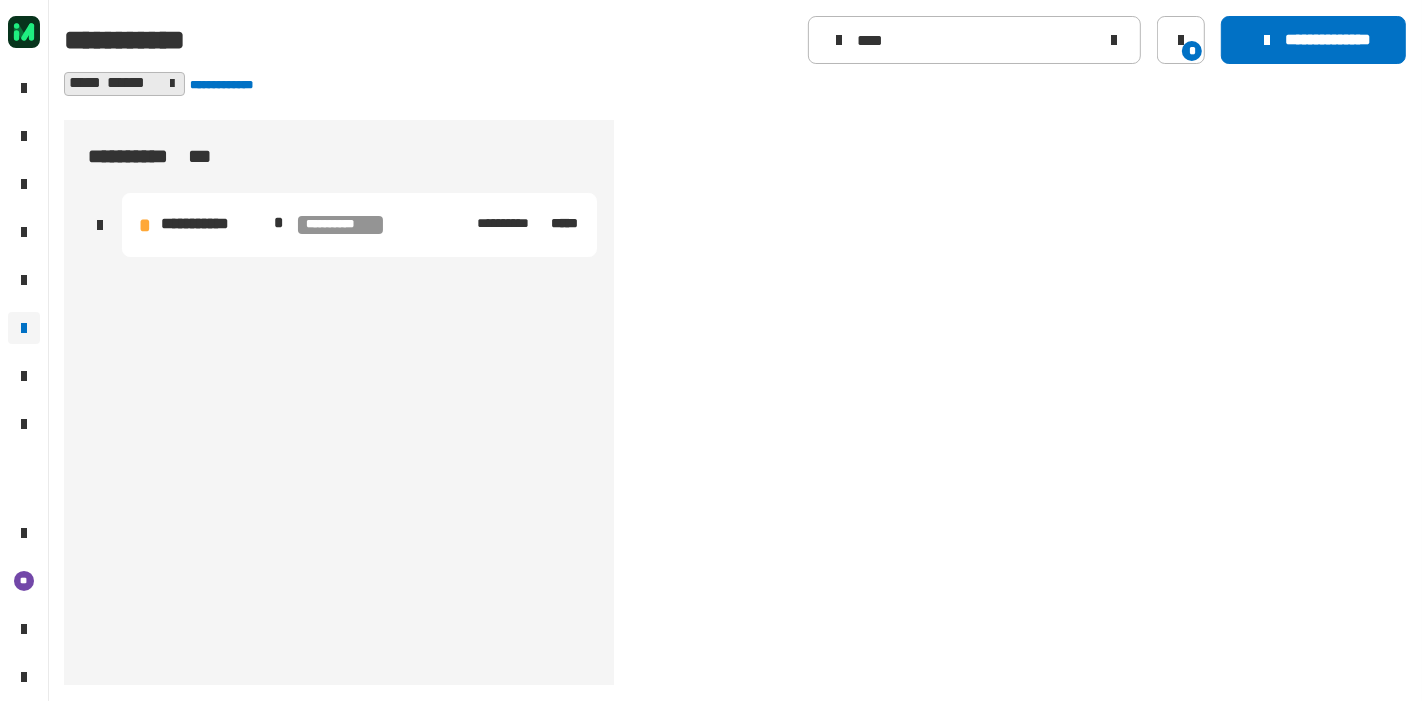 click on "**********" at bounding box center (359, 225) 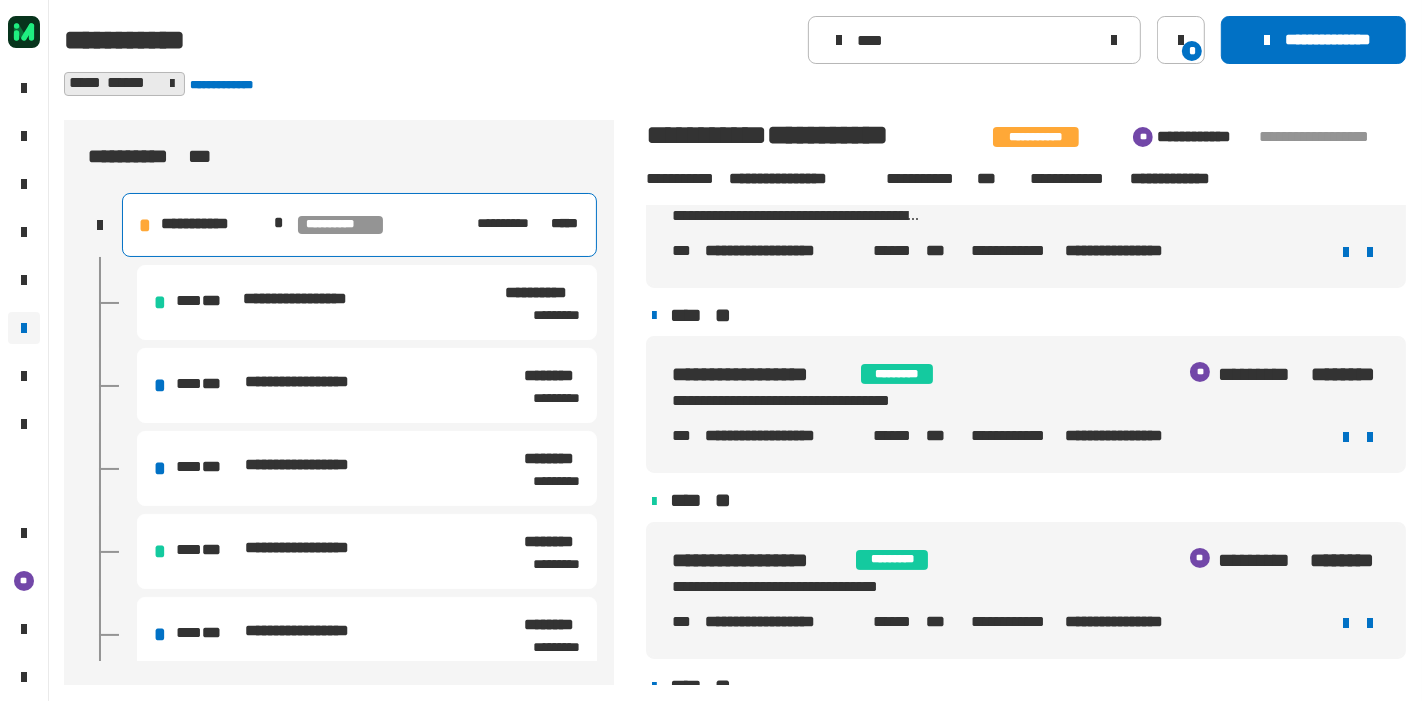 scroll, scrollTop: 0, scrollLeft: 0, axis: both 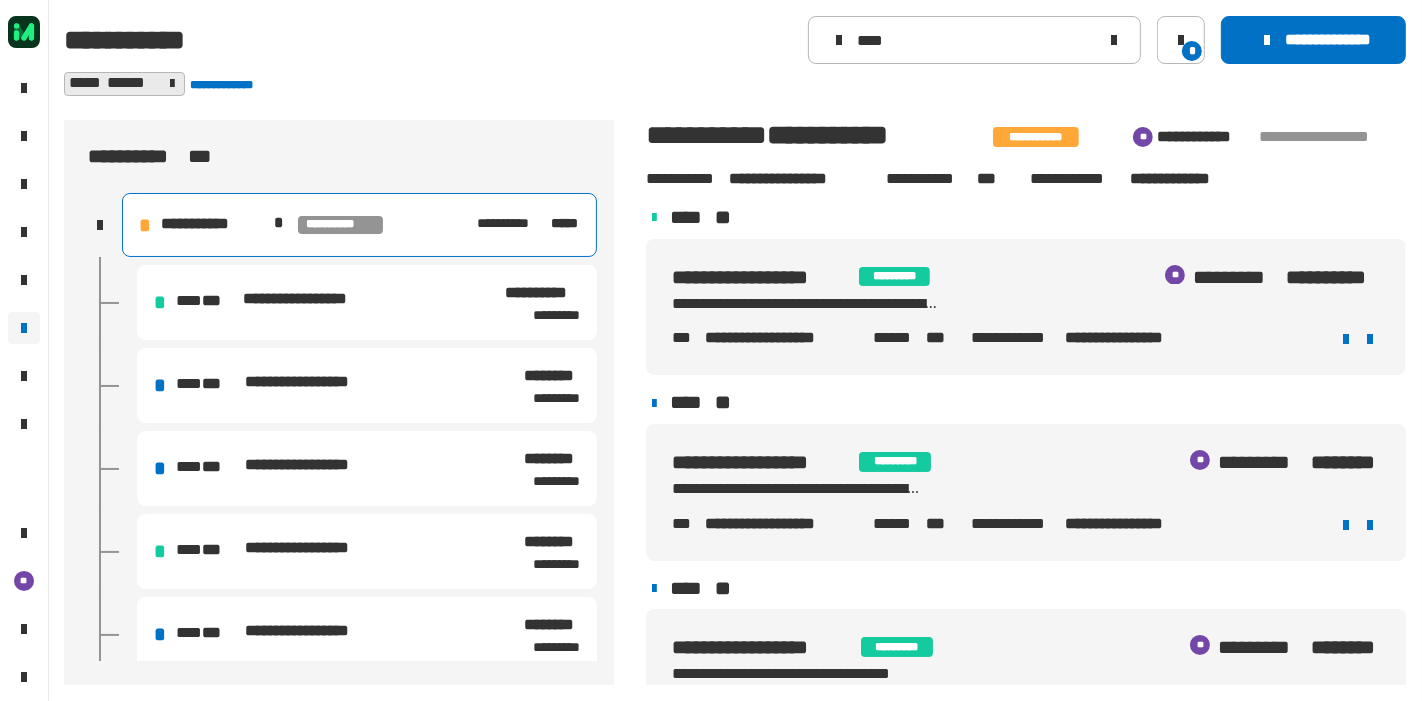 click on "**********" at bounding box center (512, 224) 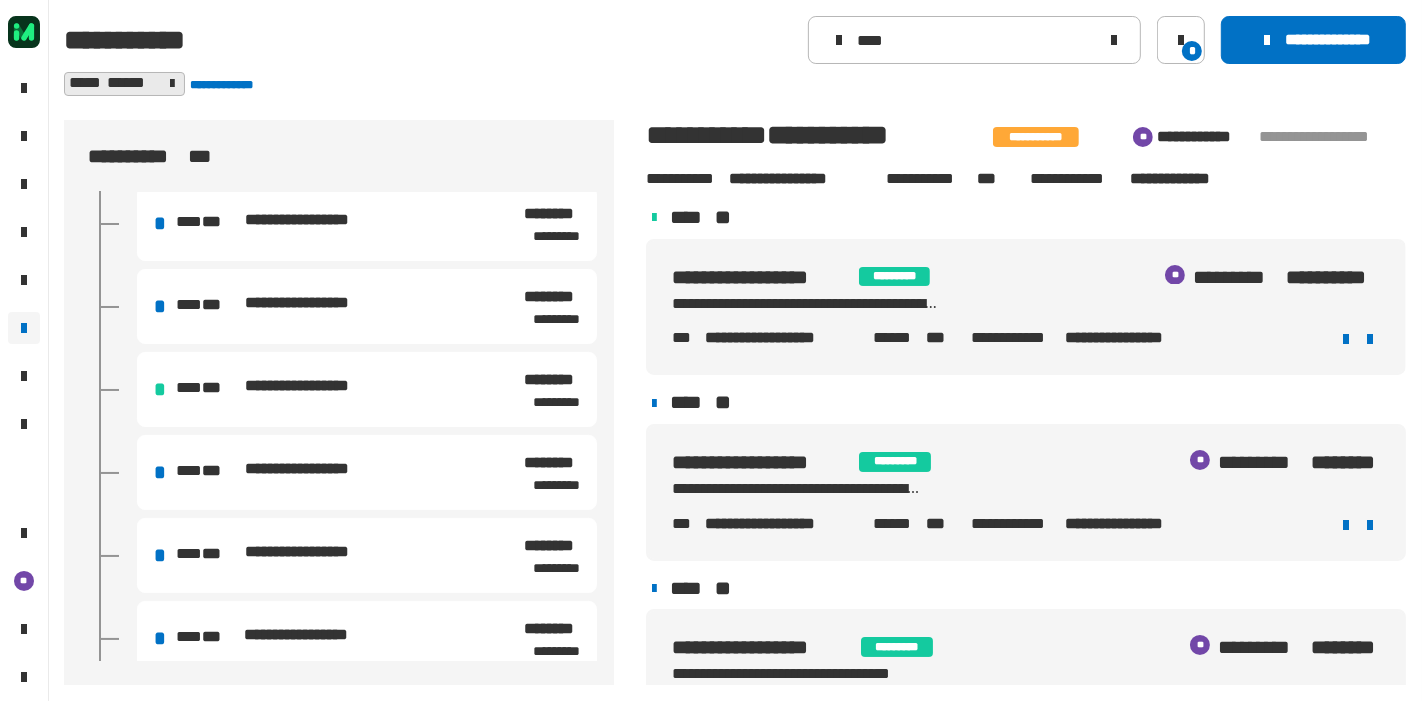scroll, scrollTop: 0, scrollLeft: 0, axis: both 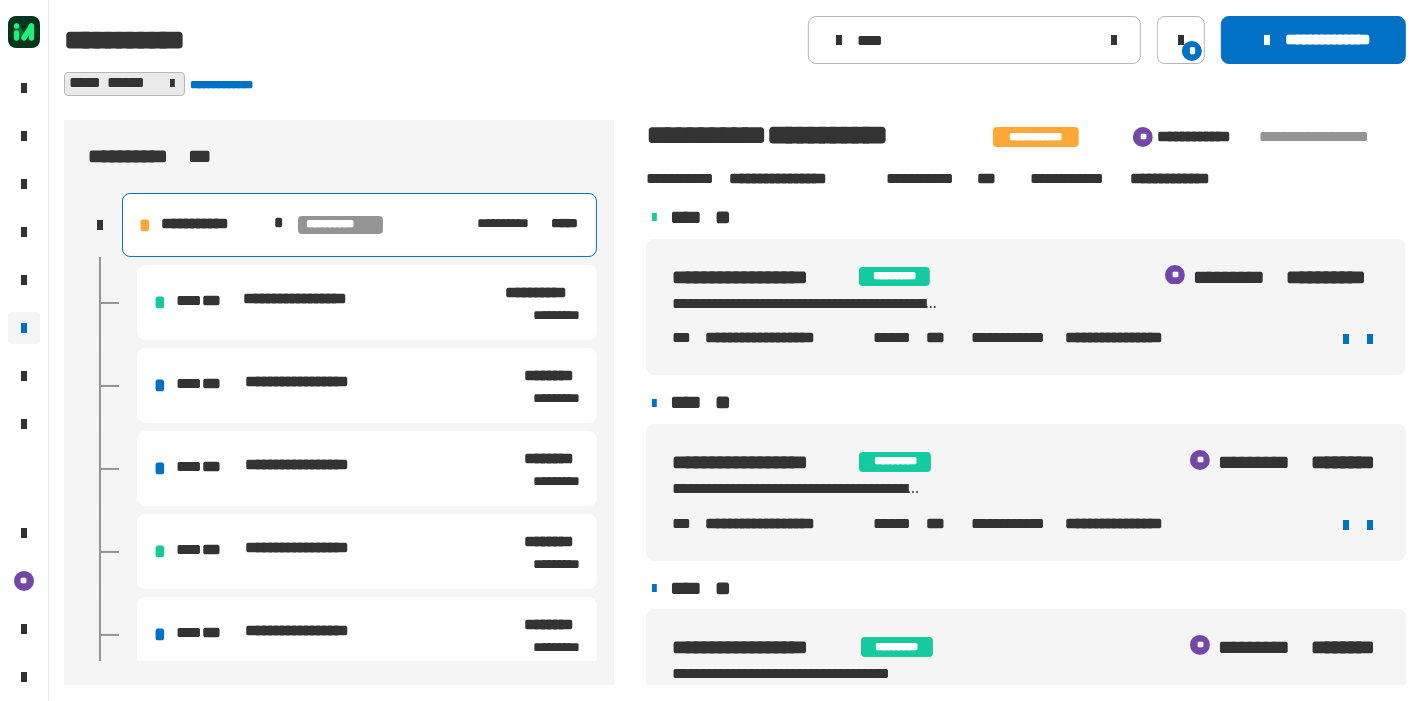 click on "**********" at bounding box center [367, 385] 